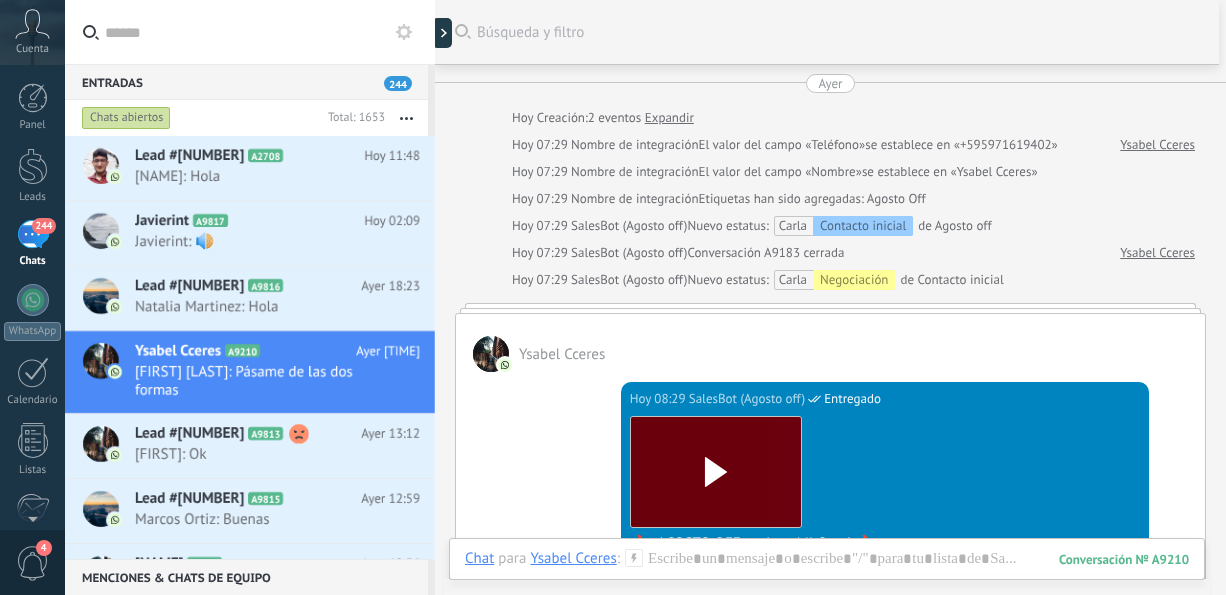 scroll, scrollTop: 0, scrollLeft: 0, axis: both 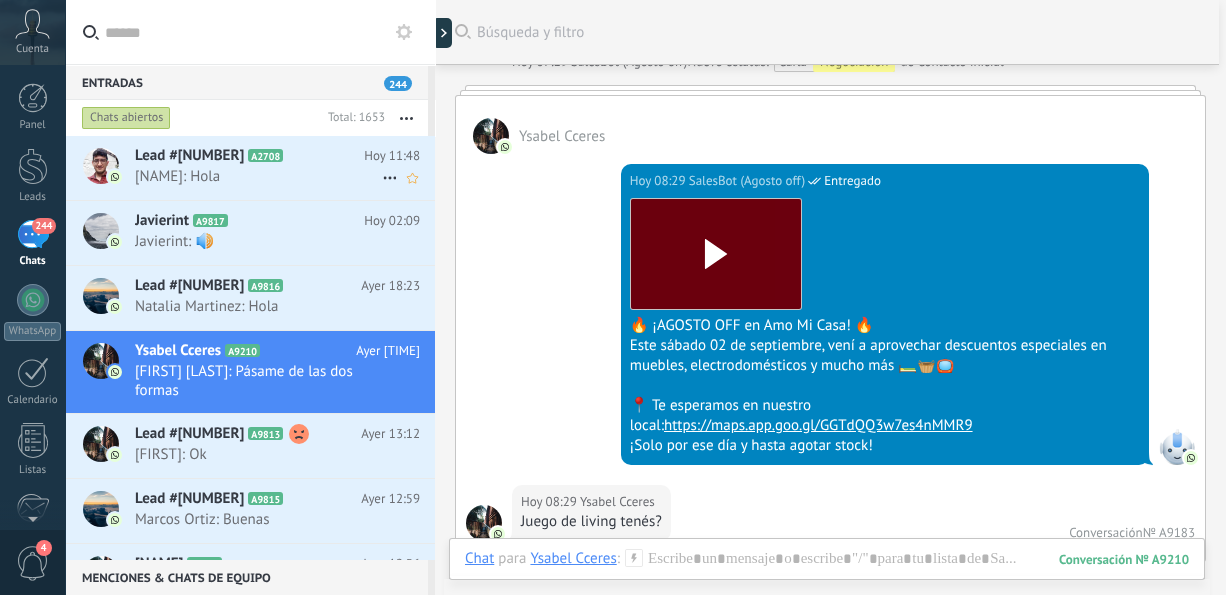 click on "[NAME]: Hola" at bounding box center [258, 176] 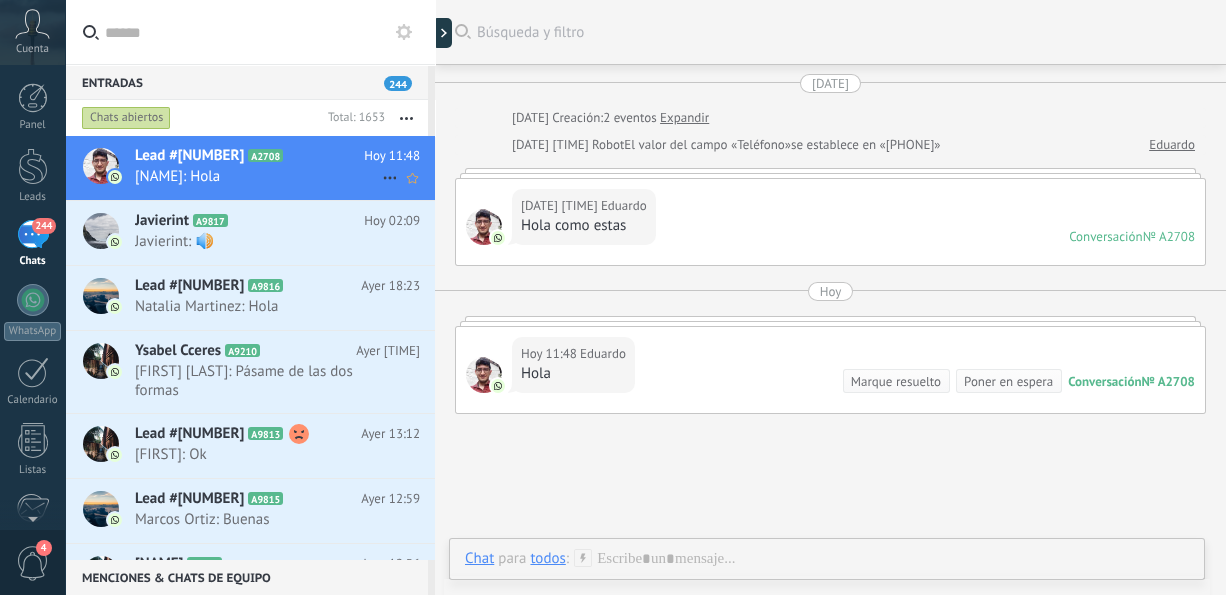 scroll, scrollTop: 64, scrollLeft: 0, axis: vertical 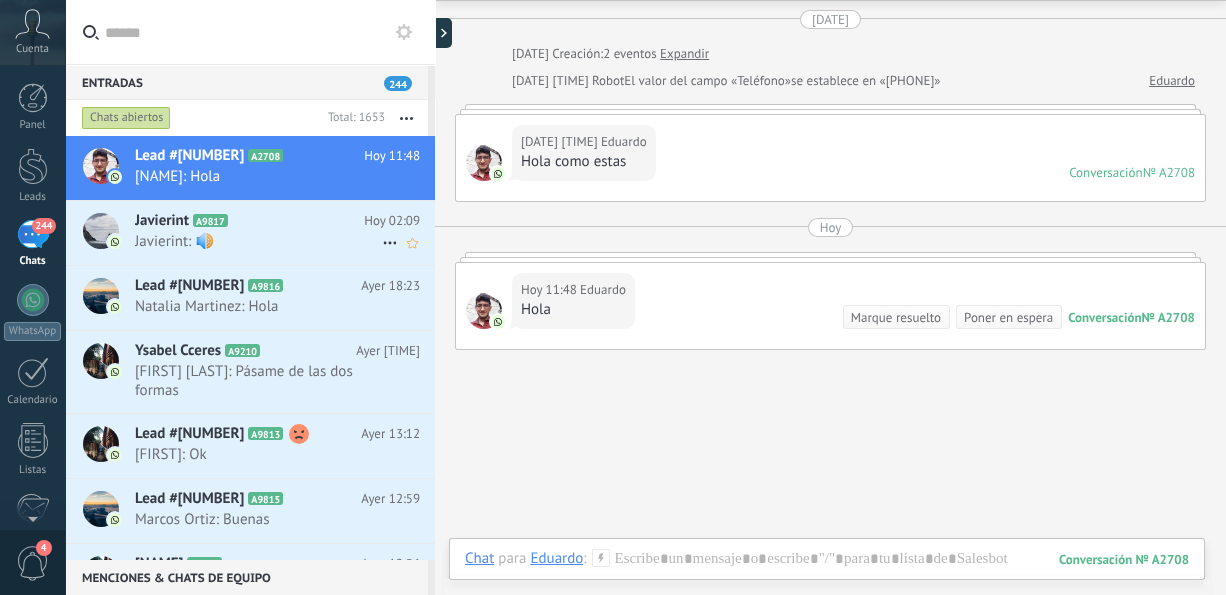 click on "Javierint: 🔊" at bounding box center (258, 241) 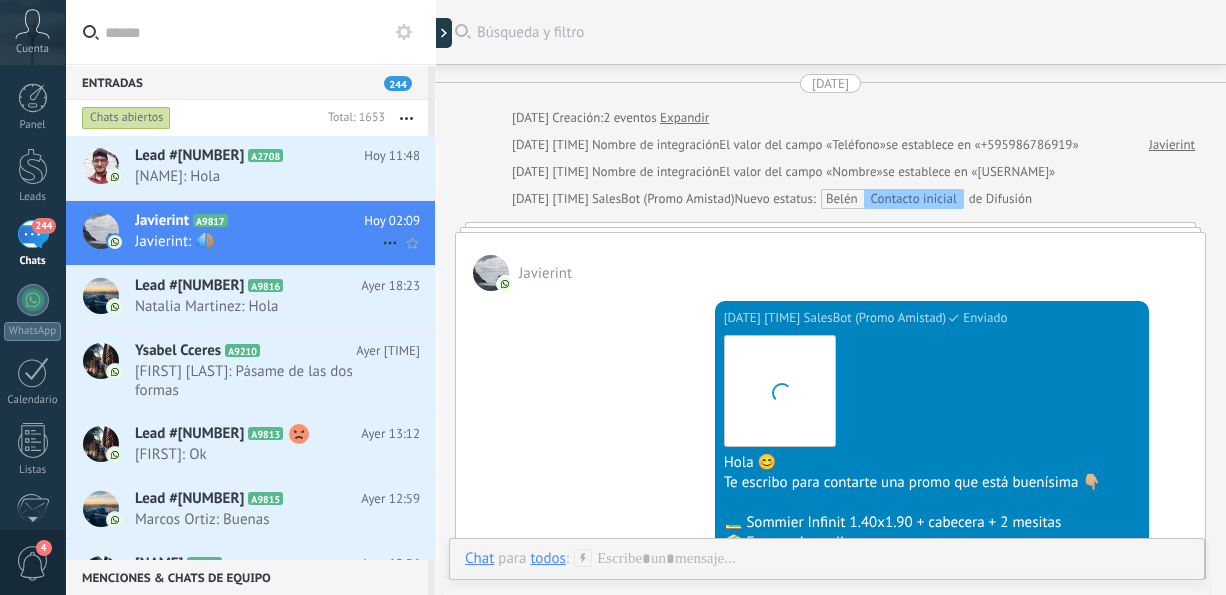 scroll, scrollTop: 669, scrollLeft: 0, axis: vertical 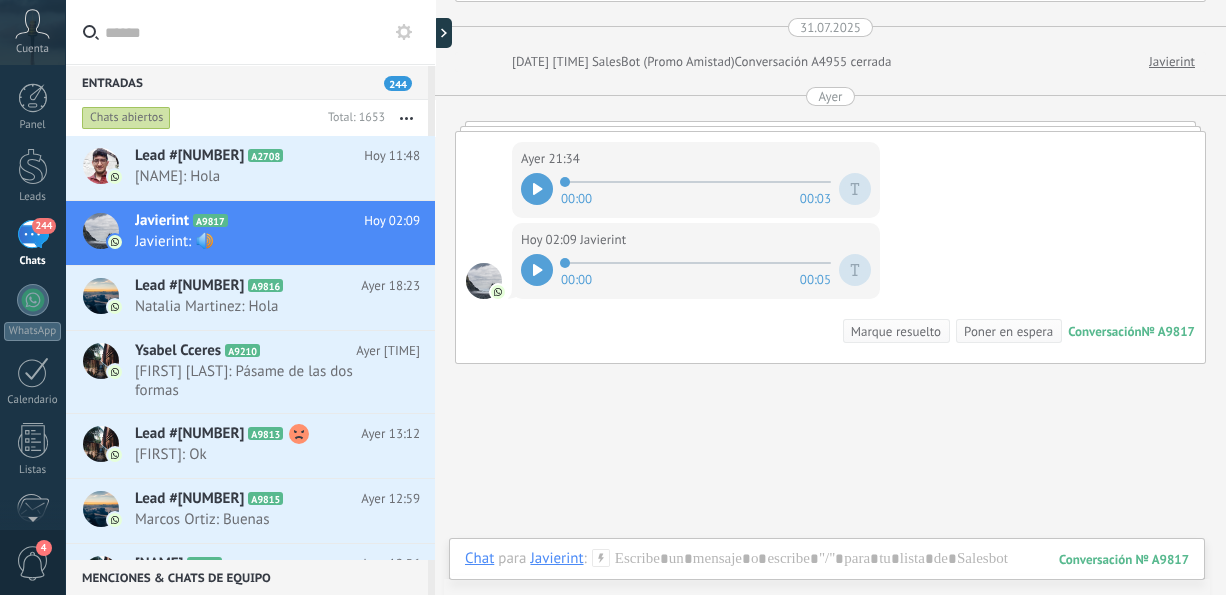 click at bounding box center [537, 189] 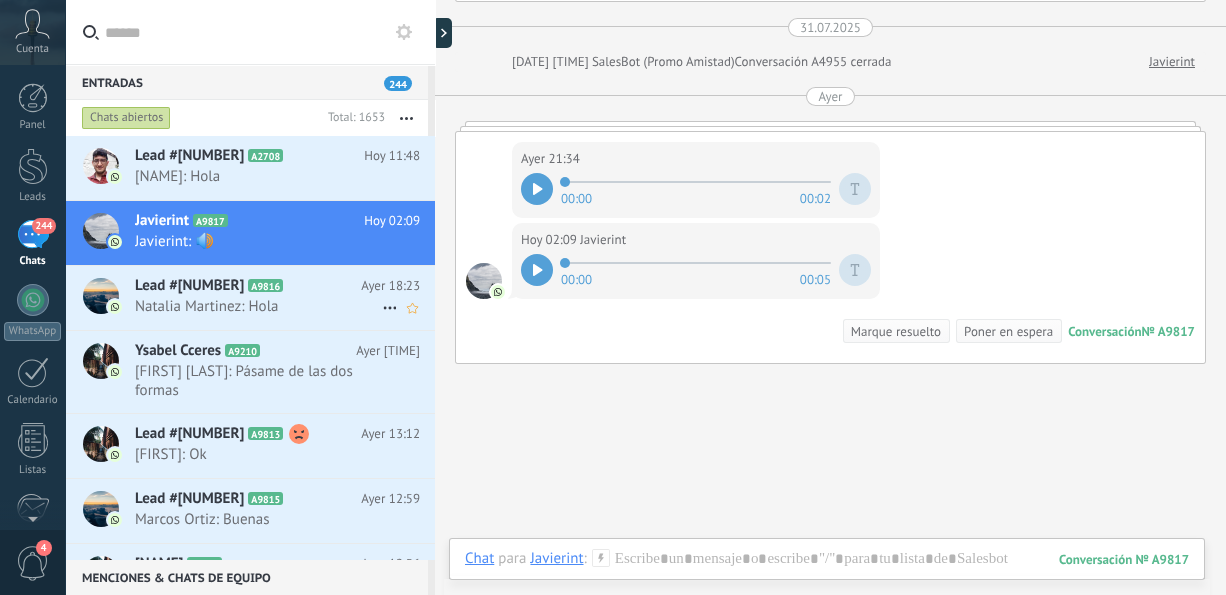 click on "Natalia Martinez: Hola" at bounding box center (258, 306) 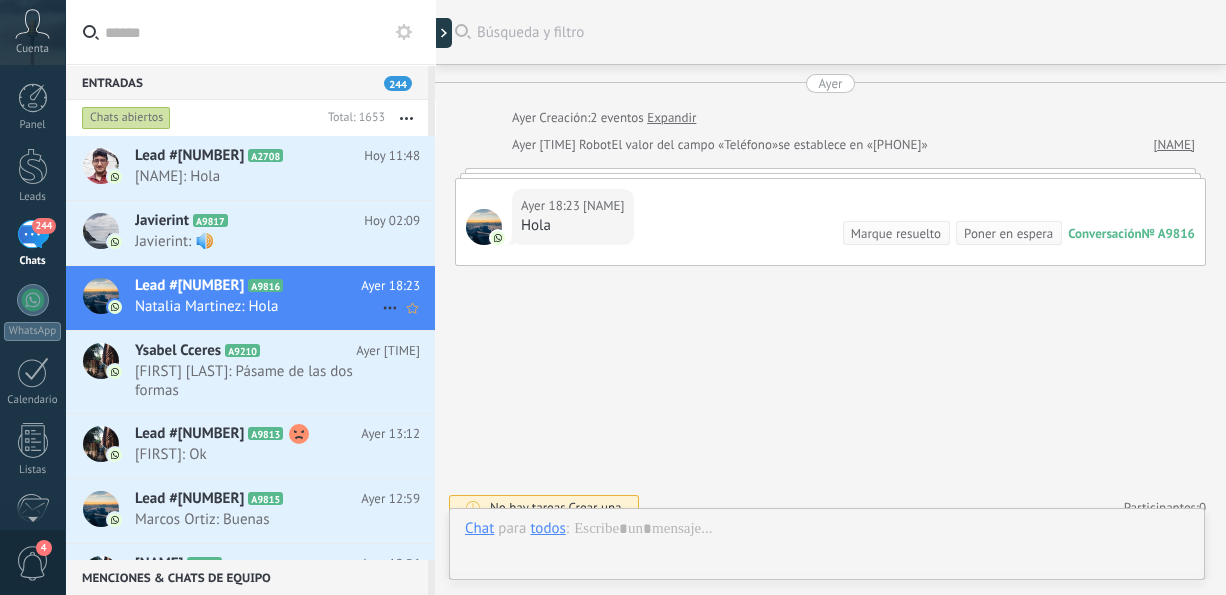 scroll, scrollTop: 18, scrollLeft: 0, axis: vertical 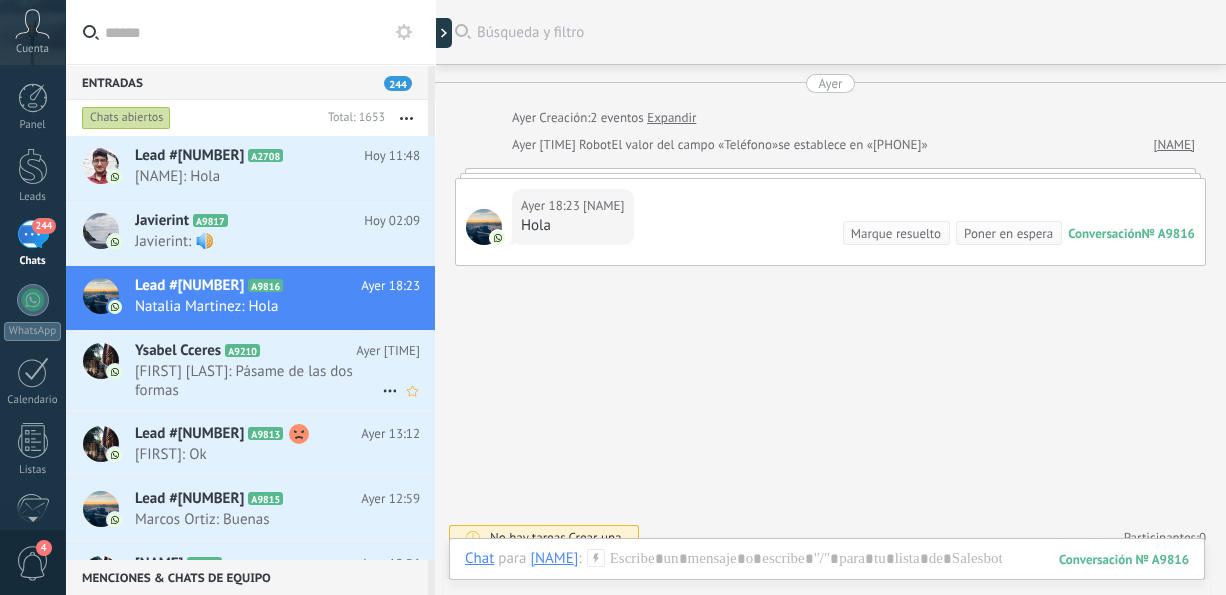 click on "[FIRST] [LAST]: Pásame de las dos formas" at bounding box center (258, 381) 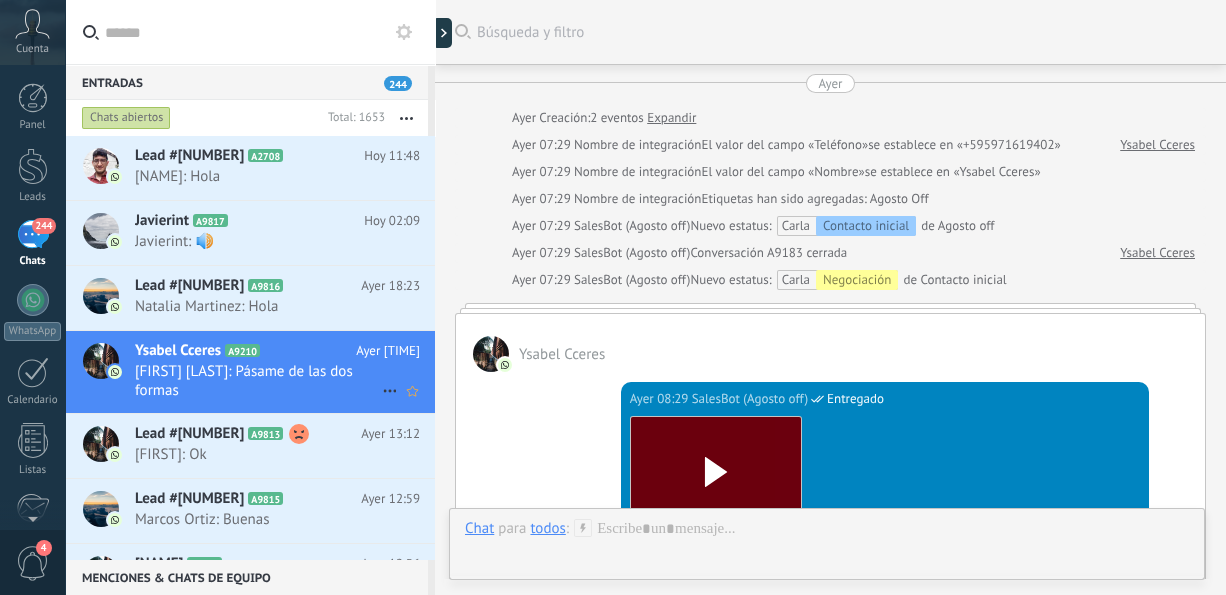 scroll, scrollTop: 1594, scrollLeft: 0, axis: vertical 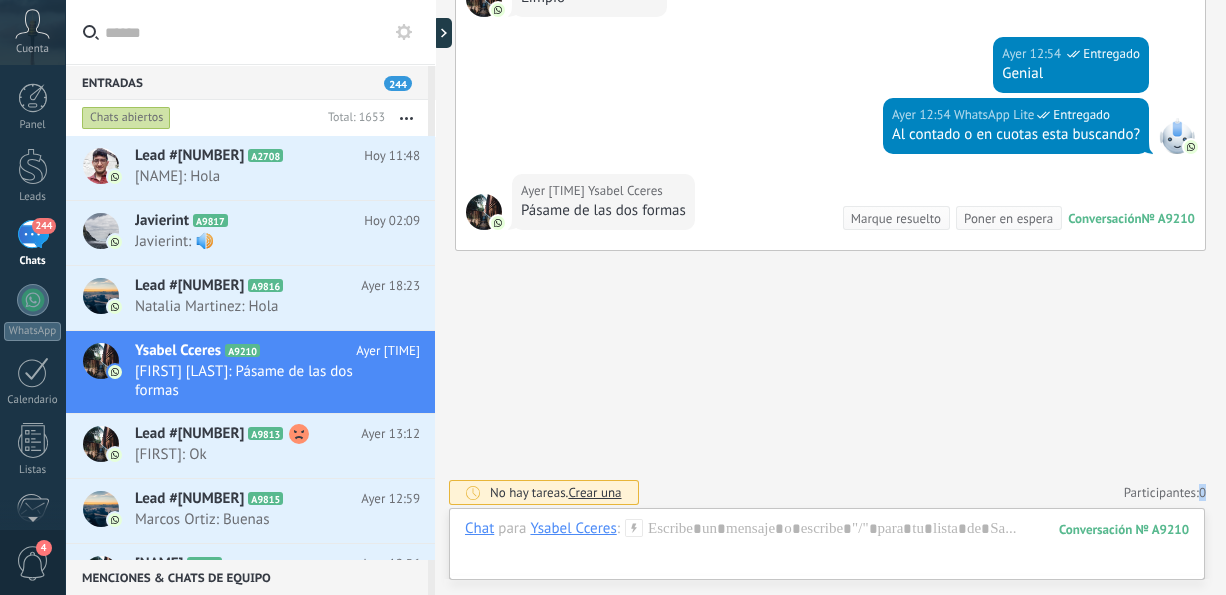 drag, startPoint x: 1213, startPoint y: 484, endPoint x: 1192, endPoint y: 291, distance: 194.13913 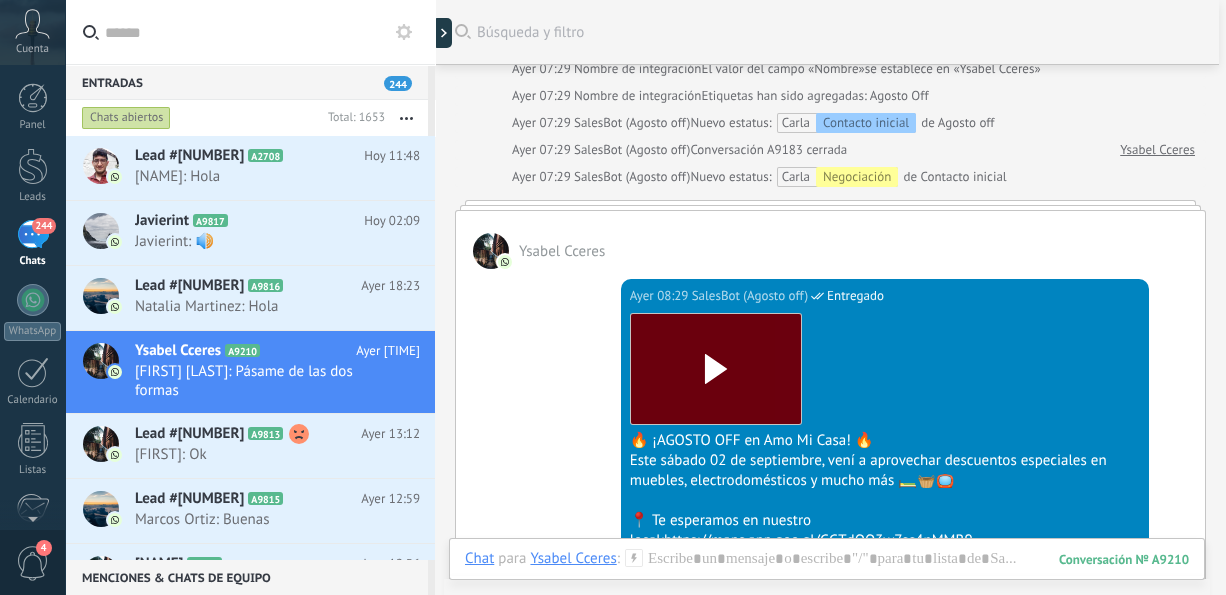 scroll, scrollTop: 98, scrollLeft: 0, axis: vertical 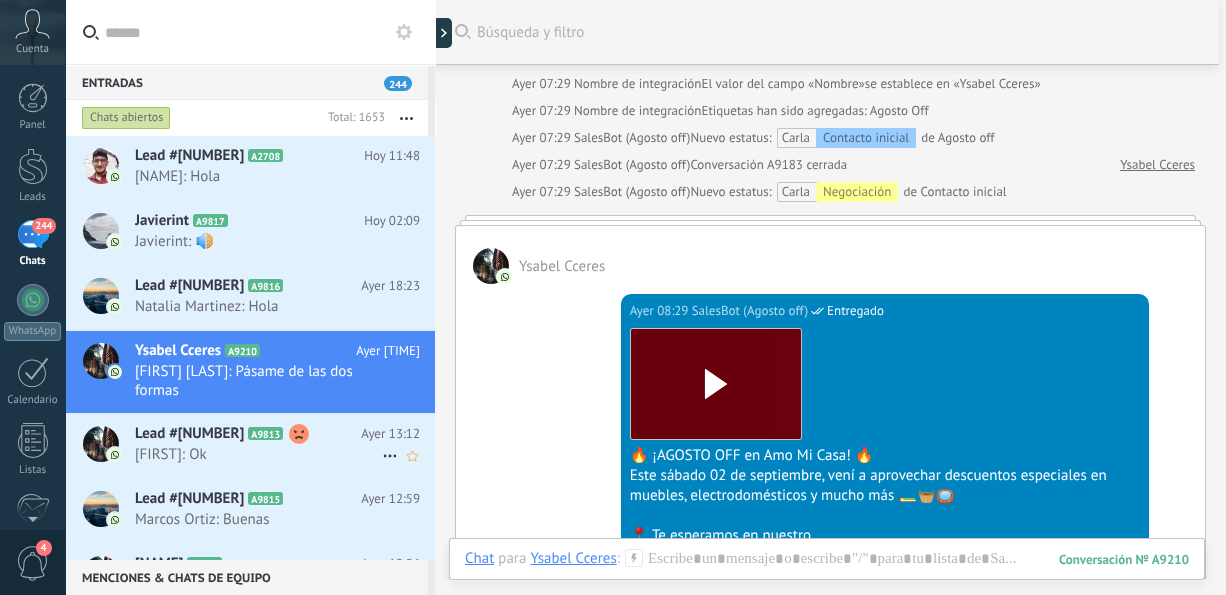 click on "Lead #[NUMBER]" at bounding box center [189, 434] 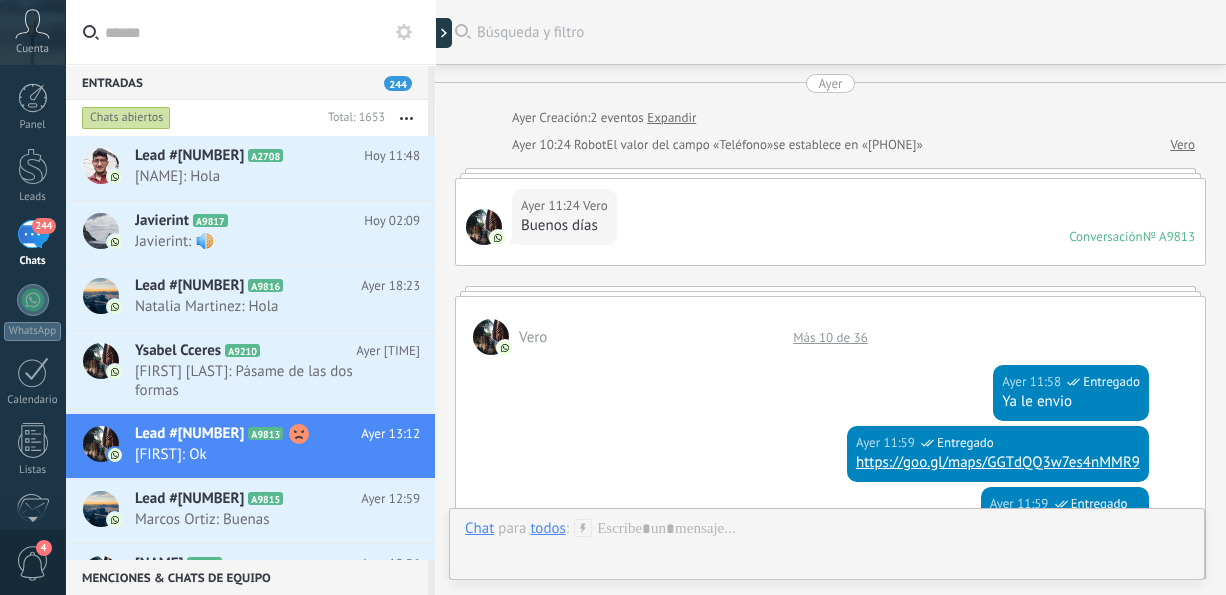 scroll, scrollTop: 1076, scrollLeft: 0, axis: vertical 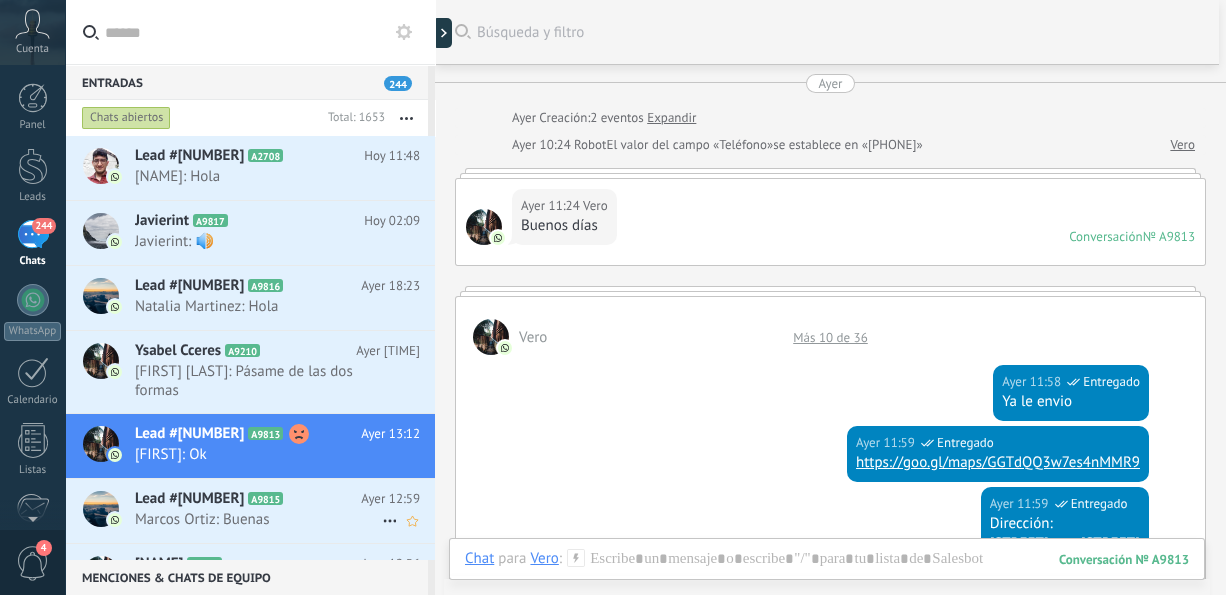 click on "Marcos Ortiz: Buenas" at bounding box center [258, 519] 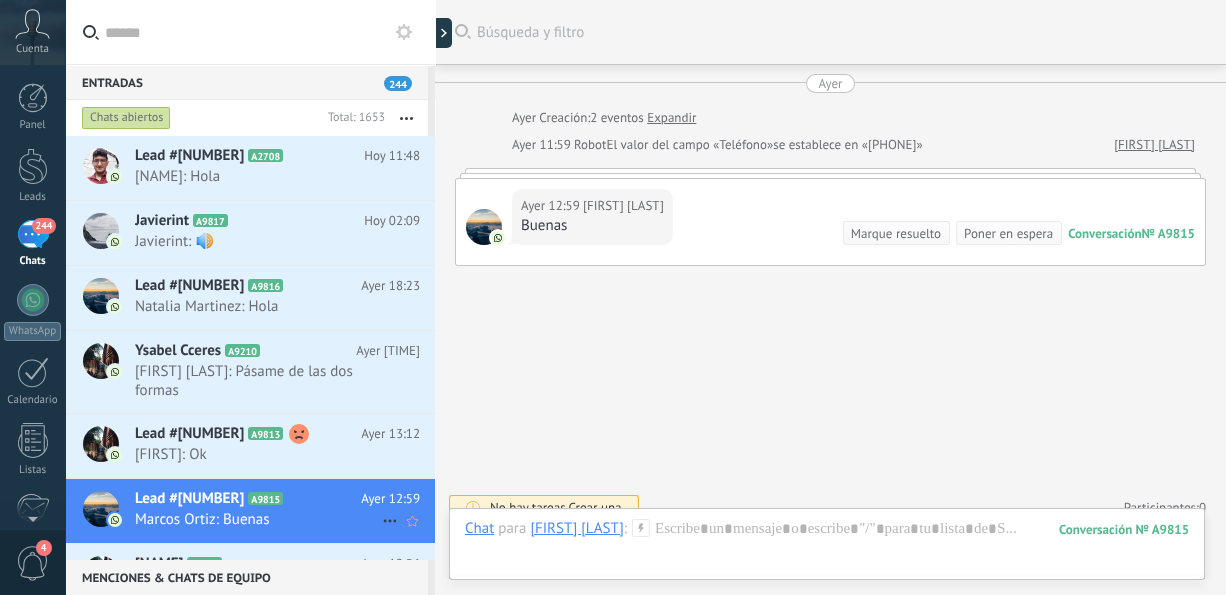 scroll, scrollTop: 18, scrollLeft: 0, axis: vertical 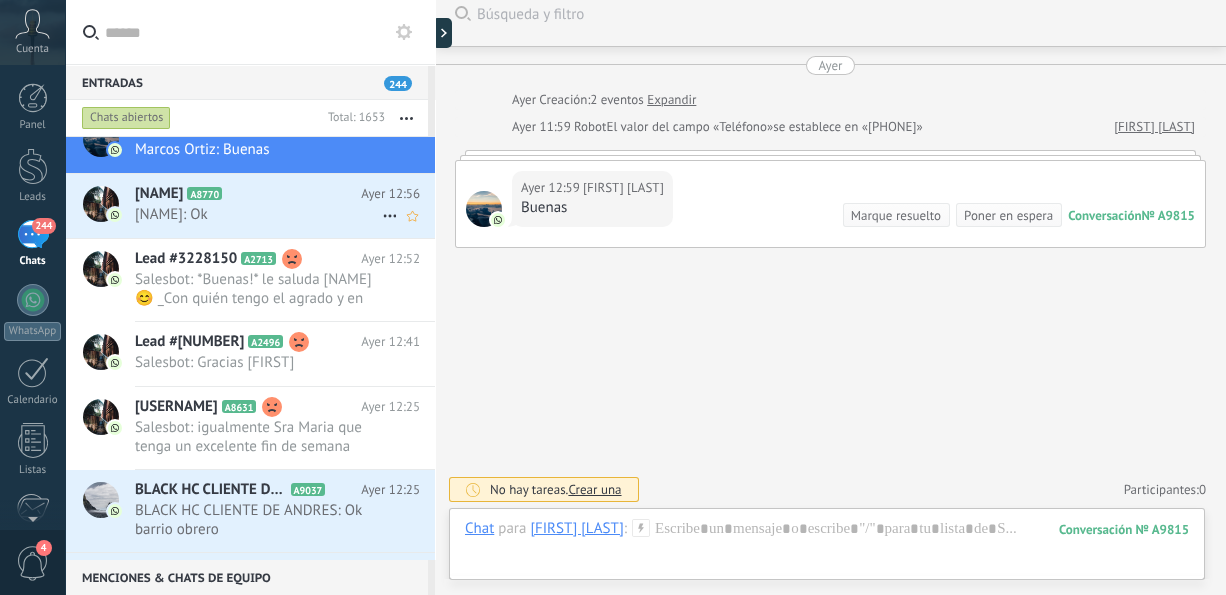 click on "[NAME]: Ok" at bounding box center [258, 214] 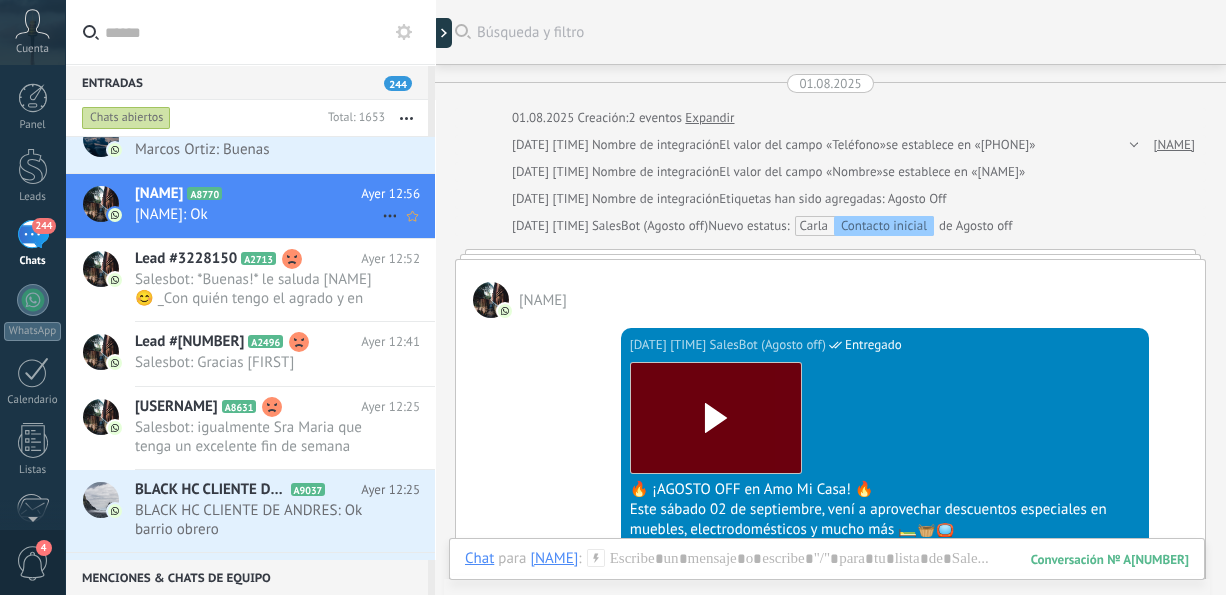 scroll, scrollTop: 1802, scrollLeft: 0, axis: vertical 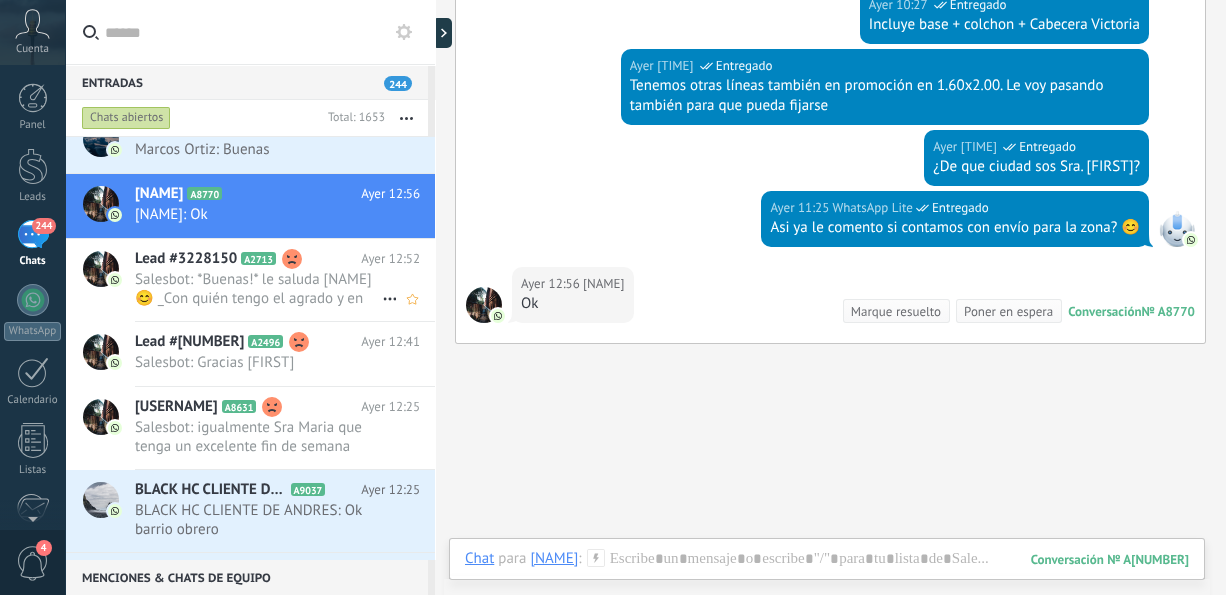 click on "Salesbot: *Buenas!*  le saluda [NAME] 😊
_Con quién tengo el agrado y en qué puedo servirle?🙌_" at bounding box center [258, 289] 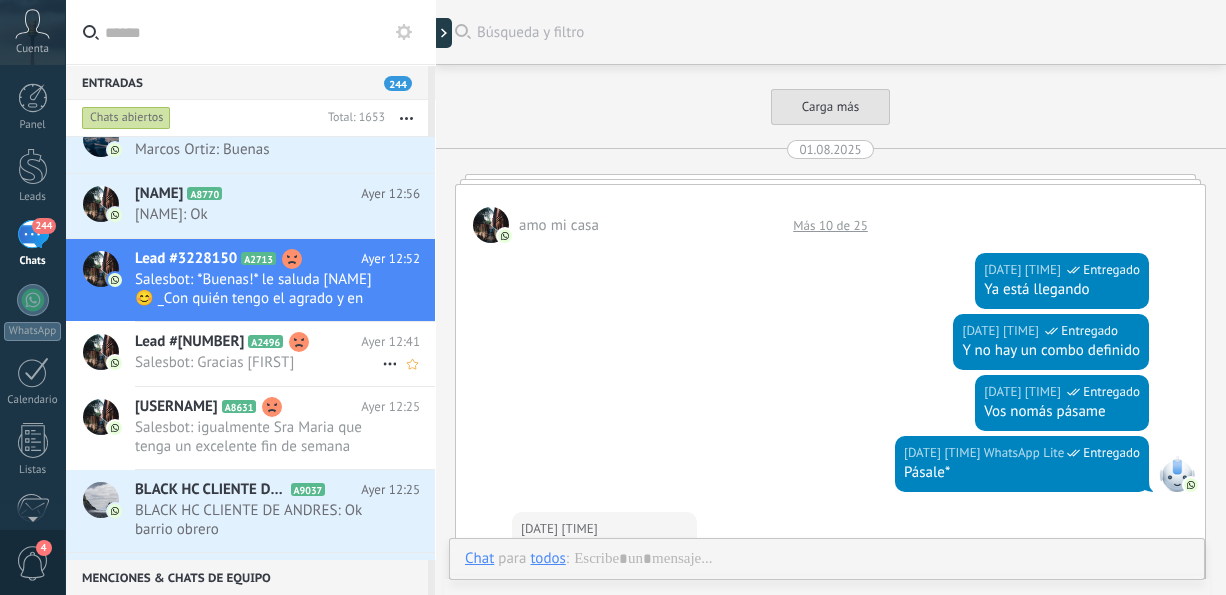 click on "Salesbot: Gracias [FIRST]" at bounding box center (258, 362) 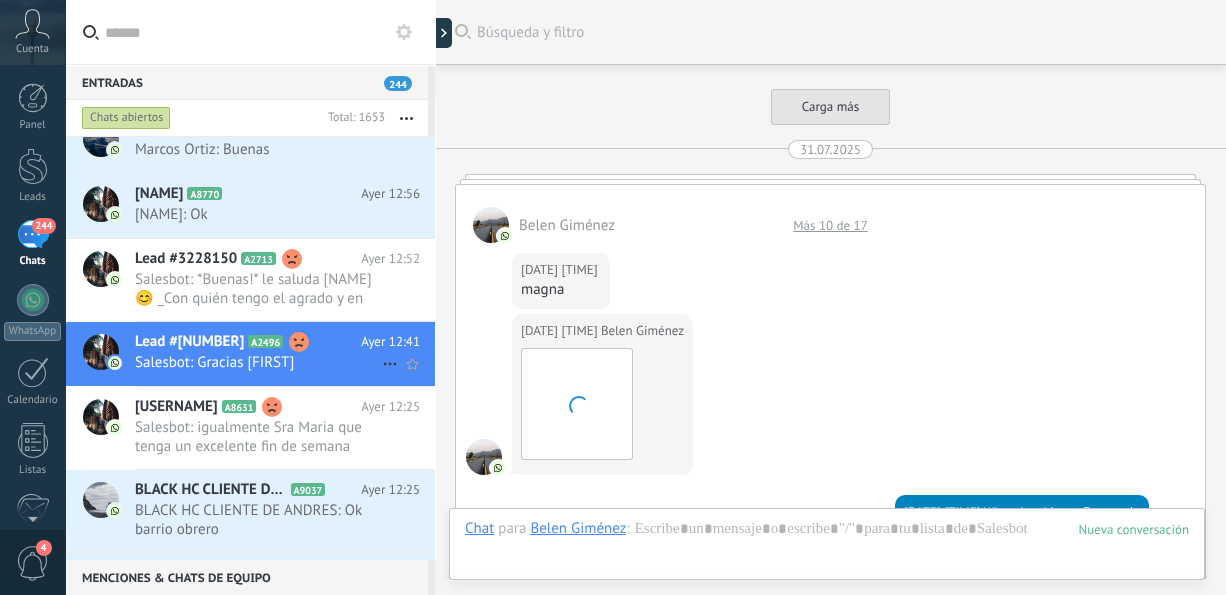 scroll, scrollTop: 1844, scrollLeft: 0, axis: vertical 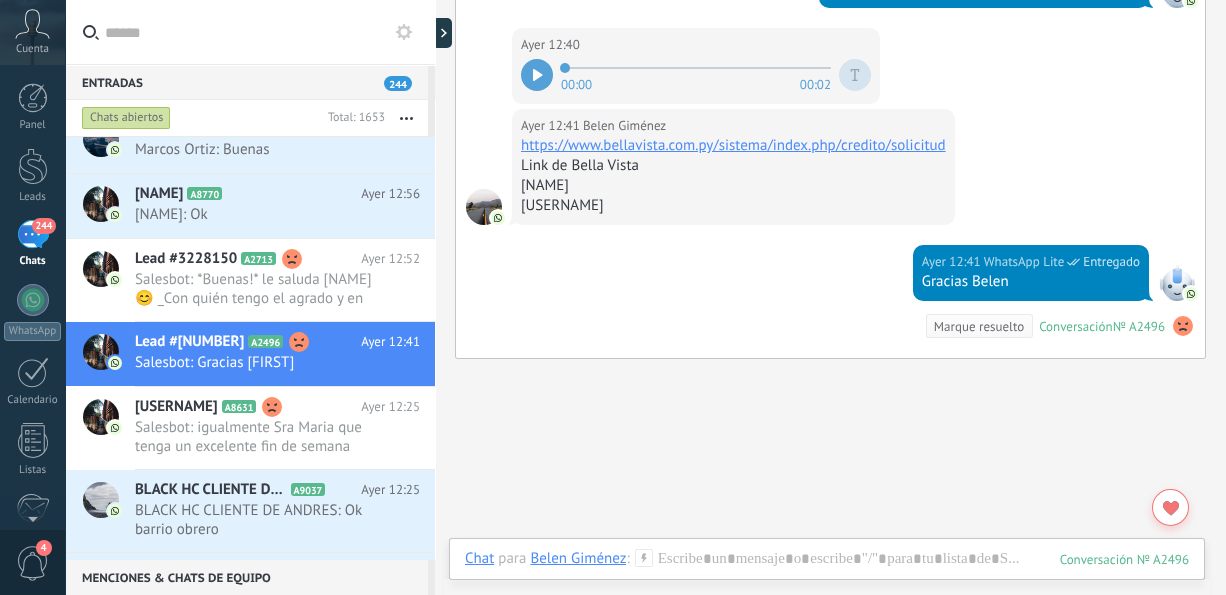 drag, startPoint x: 1216, startPoint y: 481, endPoint x: 1214, endPoint y: 388, distance: 93.0215 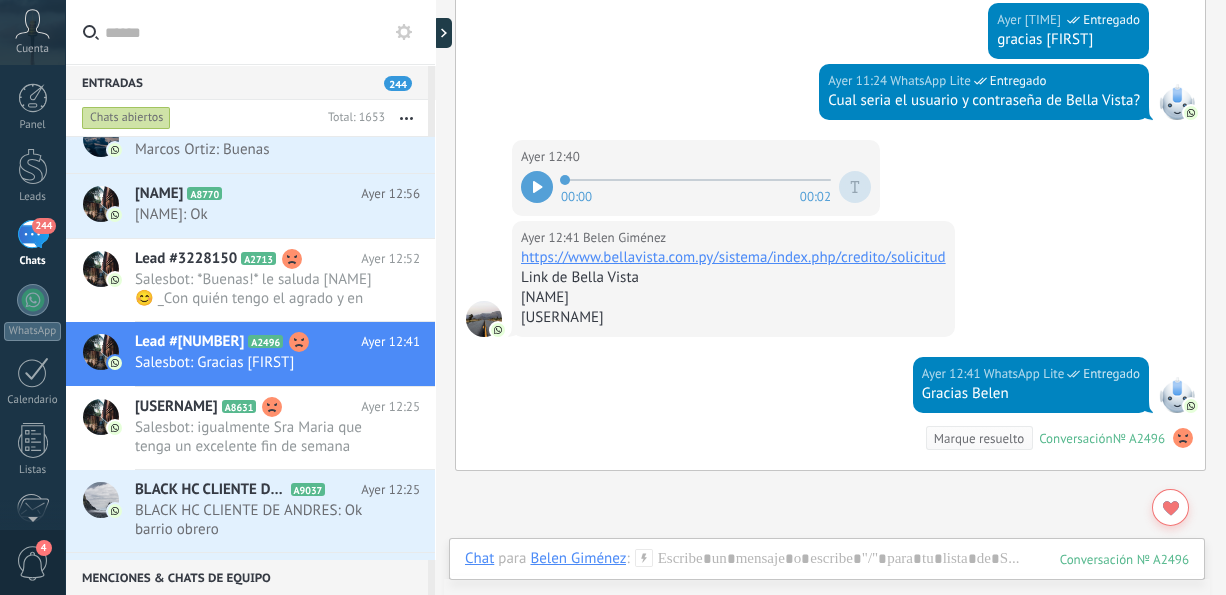 drag, startPoint x: 1209, startPoint y: 435, endPoint x: 1223, endPoint y: 354, distance: 82.20097 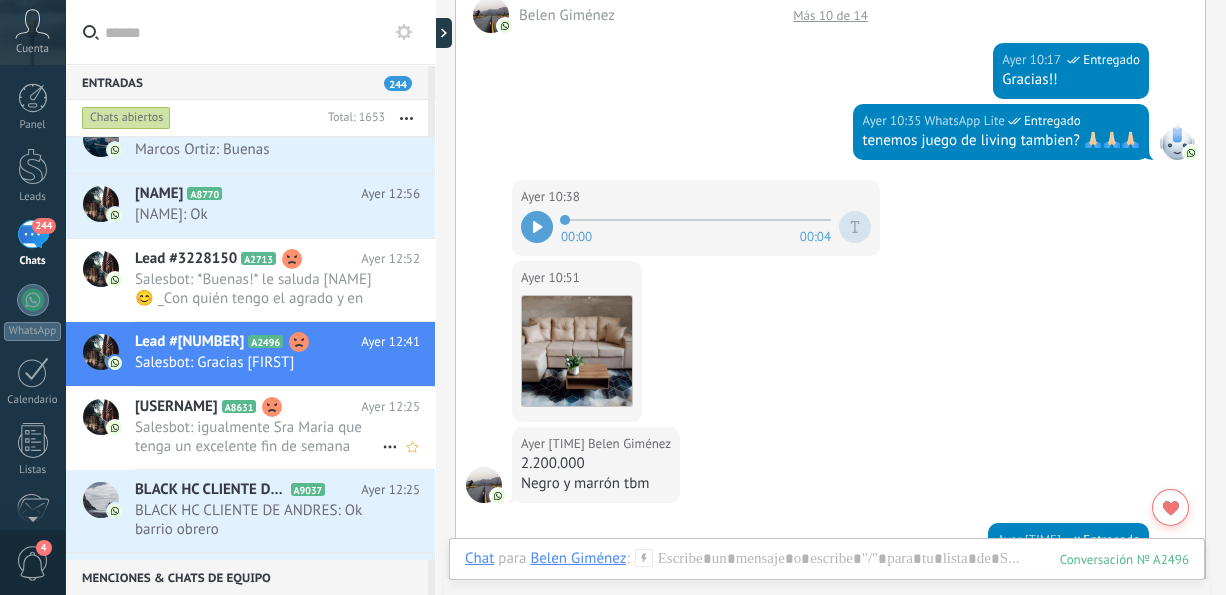 click on "mariagabrielamarecos
A8631
Ayer [TIME]
Salesbot: igualmente Sra Maria que tenga un excelente fin de semana" at bounding box center (285, 428) 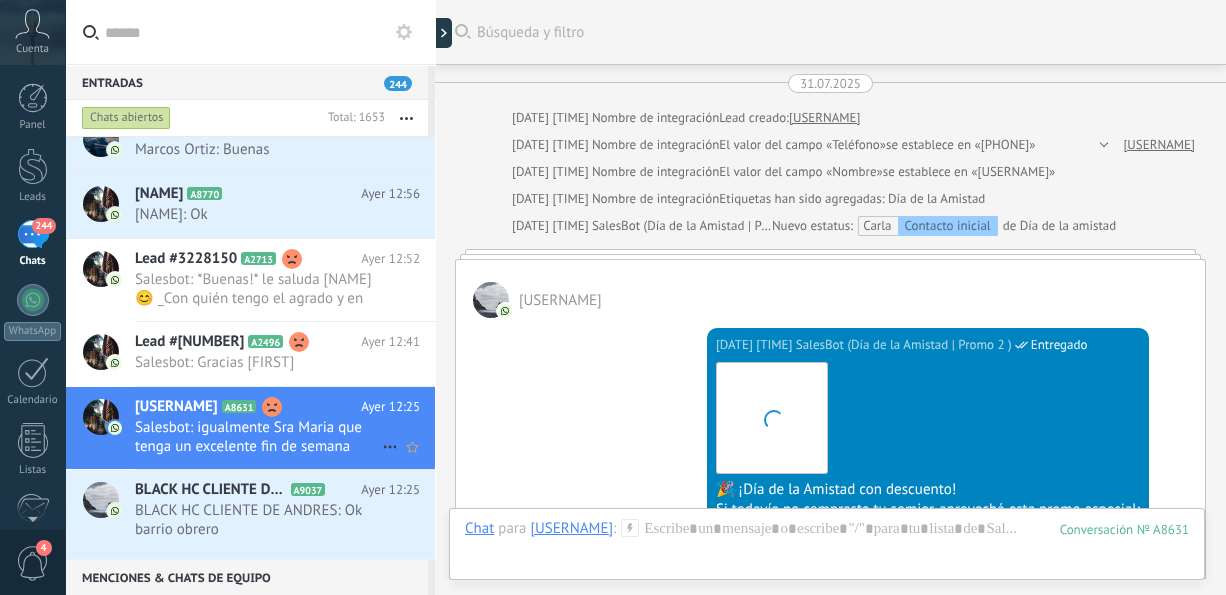 scroll, scrollTop: 1694, scrollLeft: 0, axis: vertical 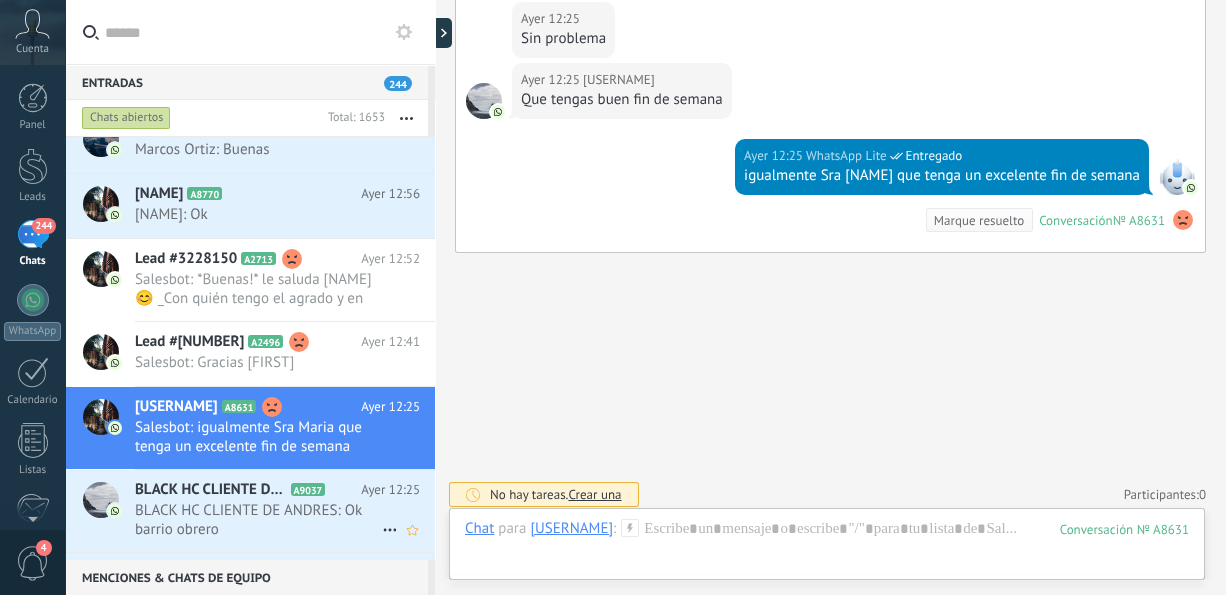 click on "BLACK HC CLIENTE DE ANDRES: Ok barrio obrero" at bounding box center [258, 520] 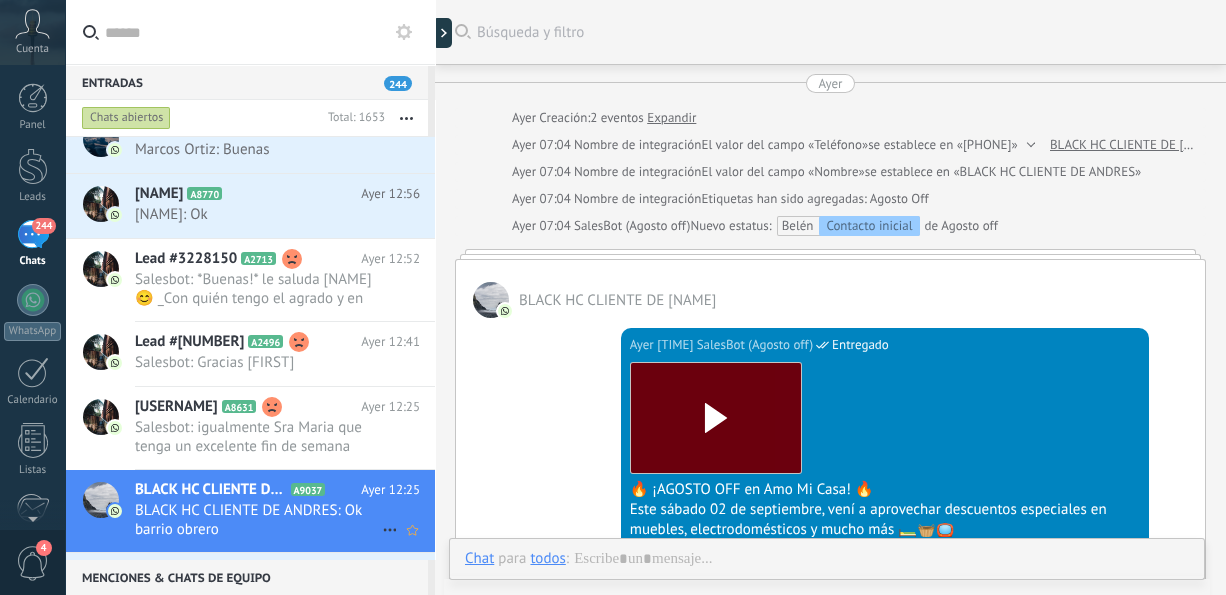 scroll, scrollTop: 741, scrollLeft: 0, axis: vertical 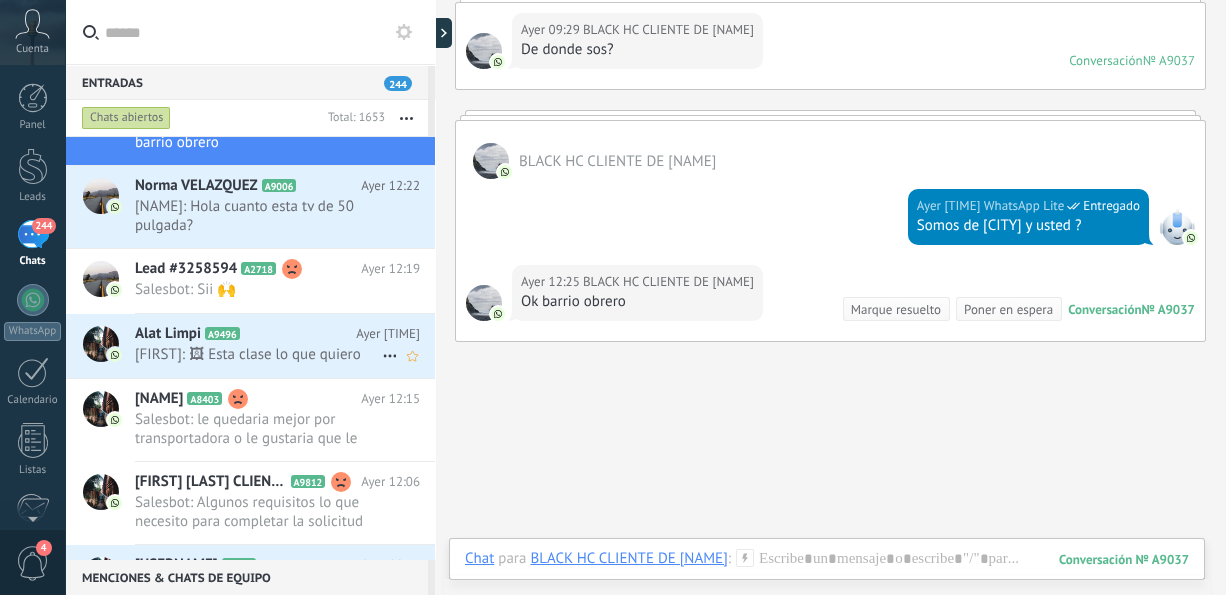click on "[FIRST]: 🖼 Esta clase lo que quiero" at bounding box center [258, 354] 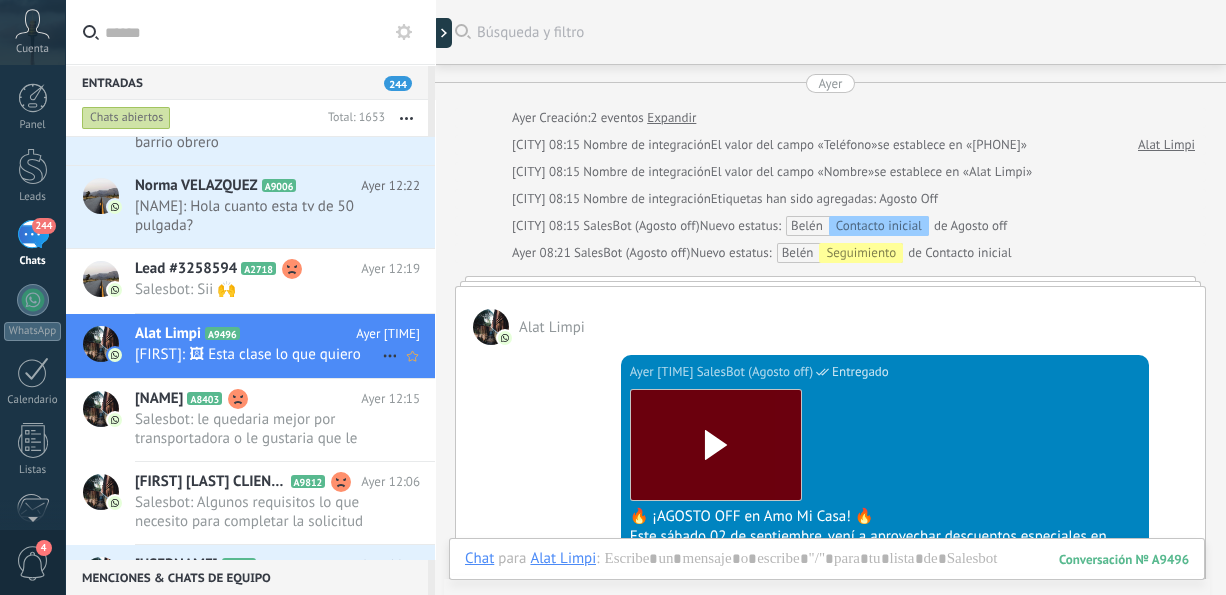 scroll, scrollTop: 1173, scrollLeft: 0, axis: vertical 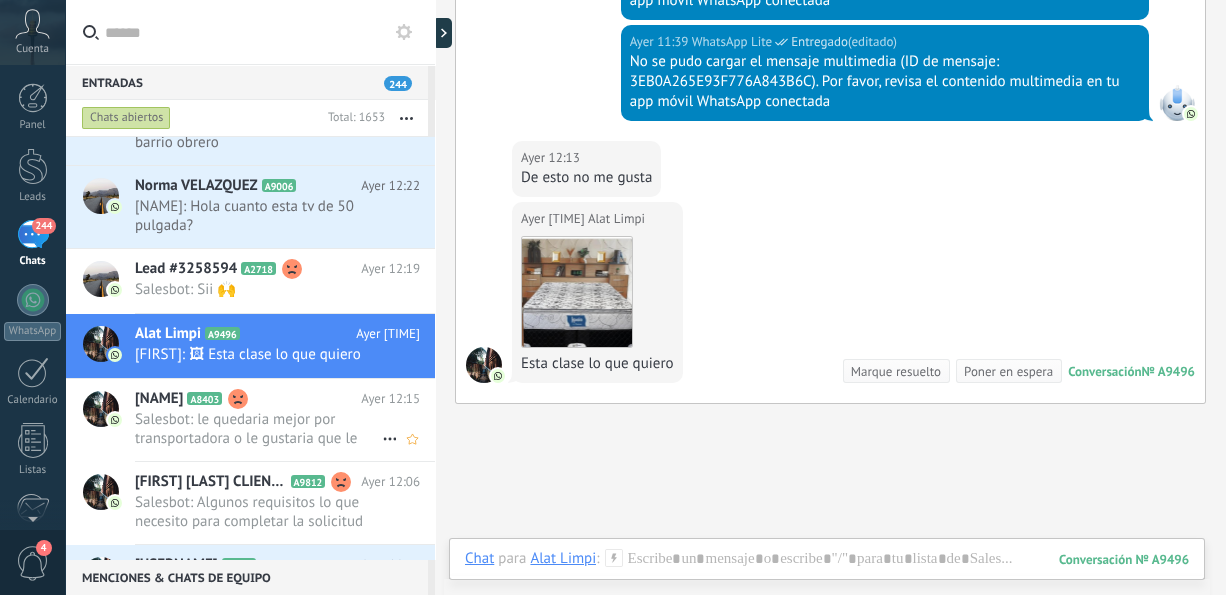 click on "Salesbot: le quedaria mejor por transportadora o le gustaria que le llevemos hoy a la casa de su prima Sra [FIRST]?" at bounding box center [258, 429] 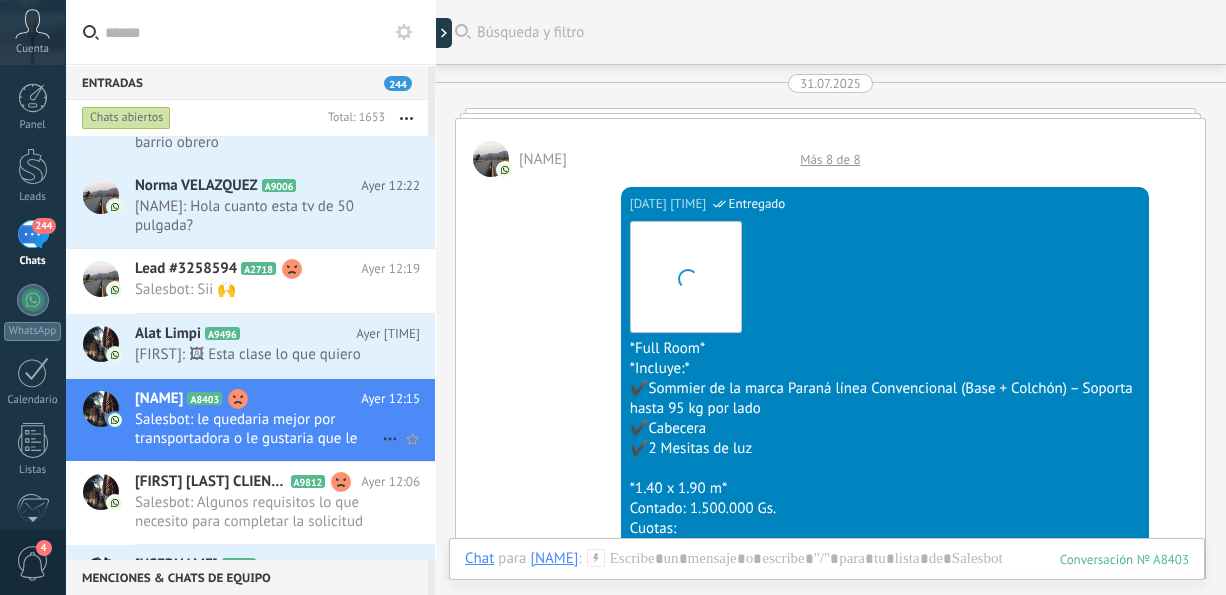 scroll, scrollTop: 2998, scrollLeft: 0, axis: vertical 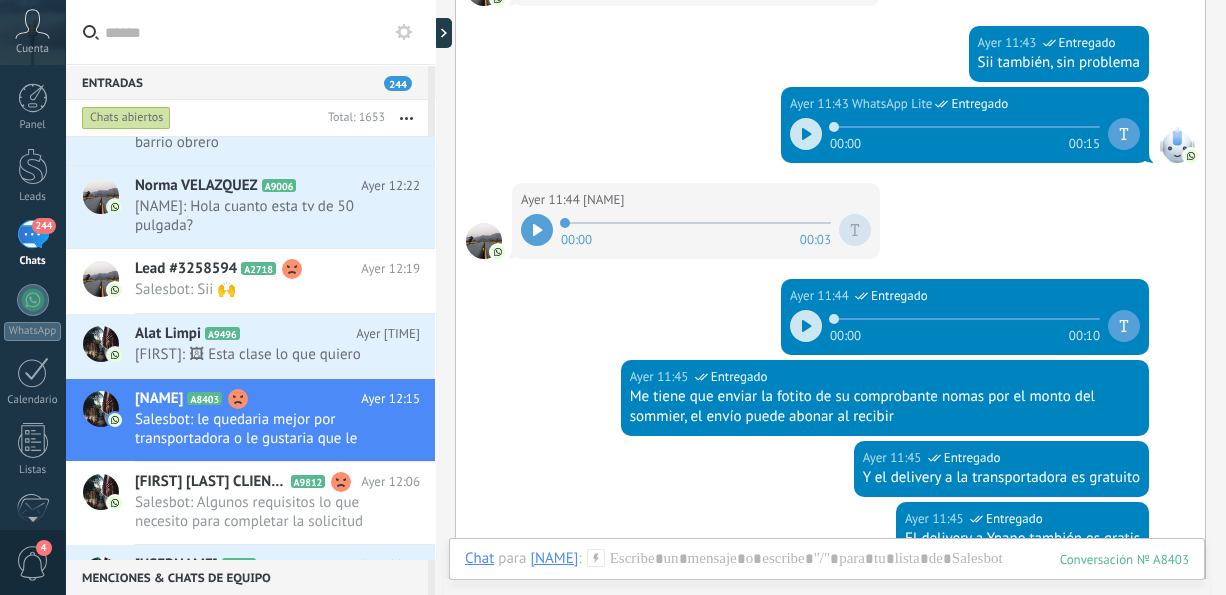 click at bounding box center (537, 230) 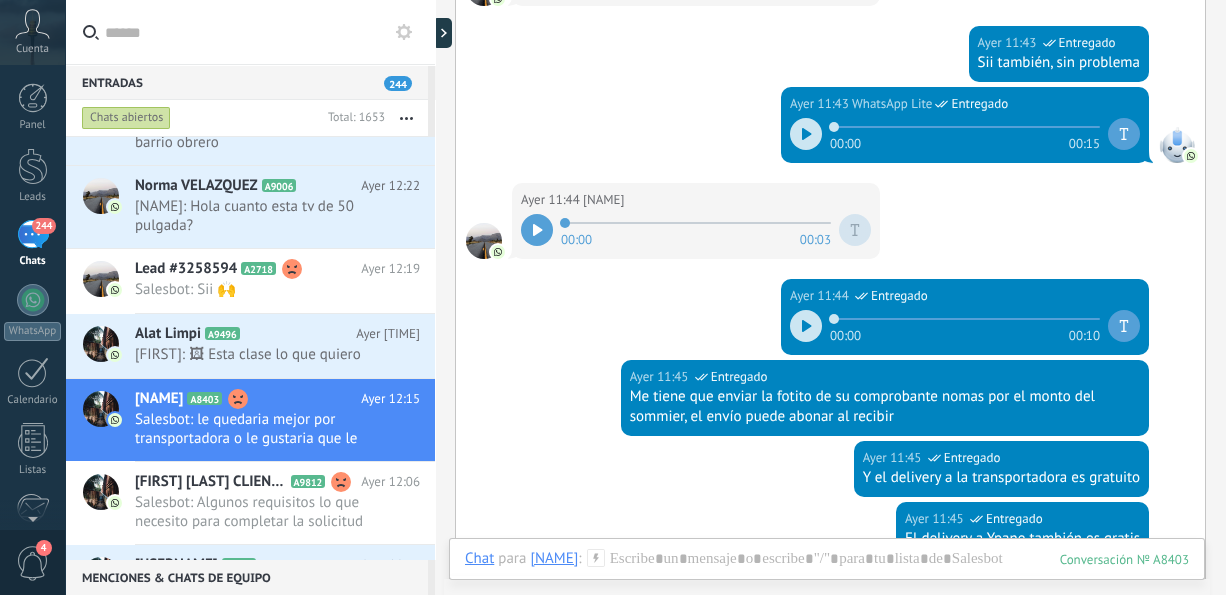 scroll, scrollTop: 1110, scrollLeft: 0, axis: vertical 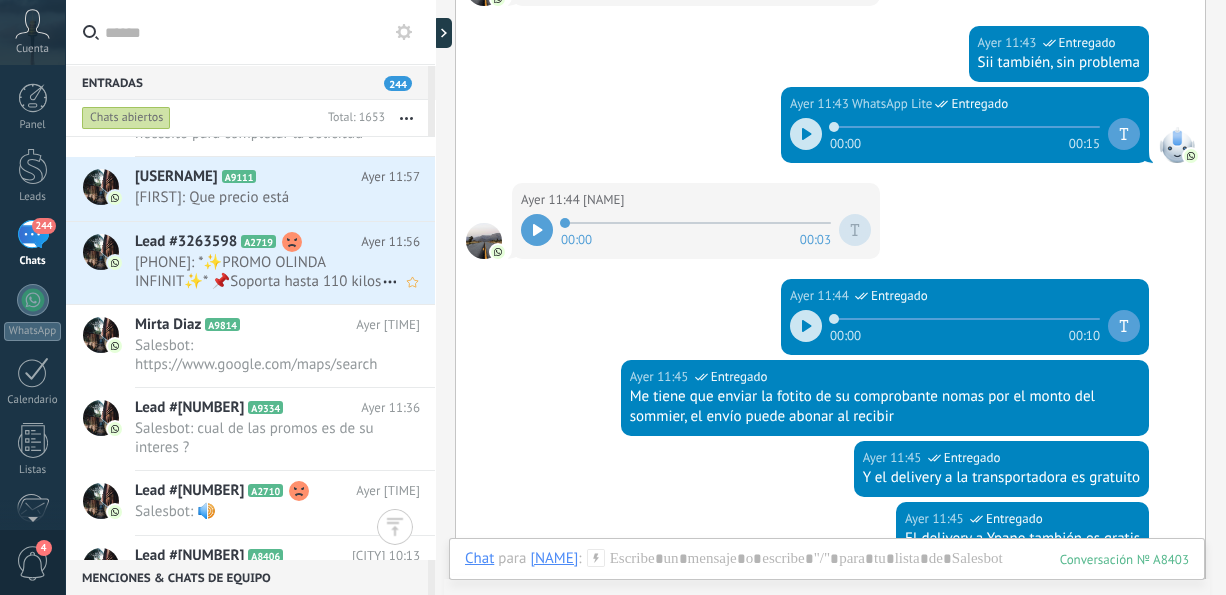click on "[PHONE]: *✨PROMO OLINDA INFINIT✨*
📌Soporta hasta 110 kilos por lado
📌Posee Pillow Top  y resortes bonell
📌Antiácaros..." at bounding box center [258, 272] 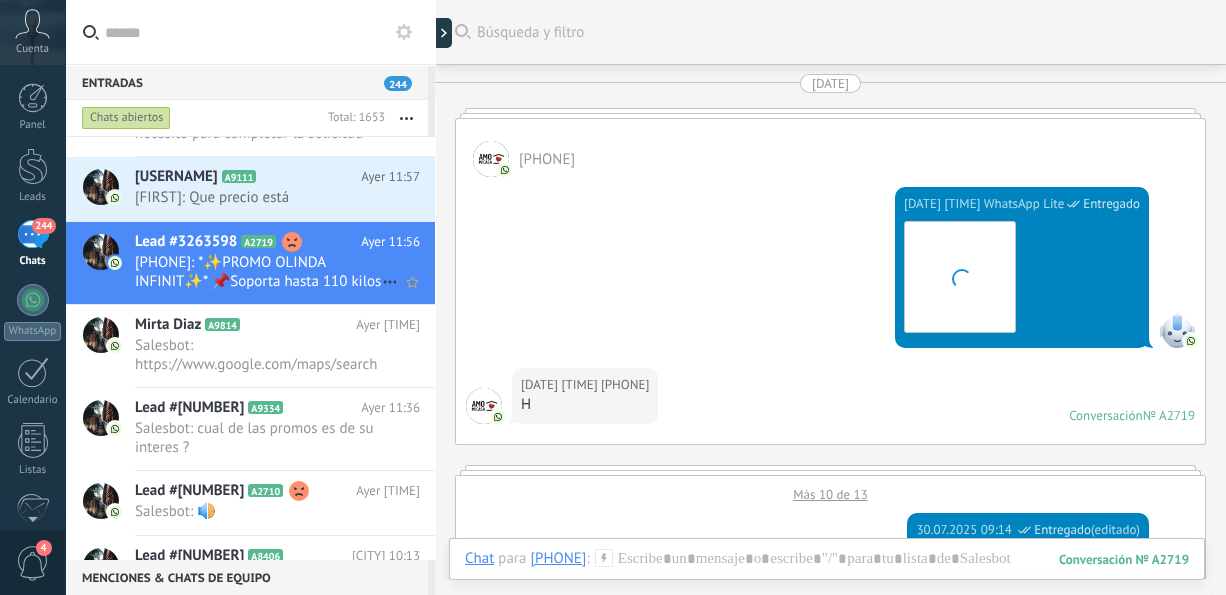 scroll, scrollTop: 4111, scrollLeft: 0, axis: vertical 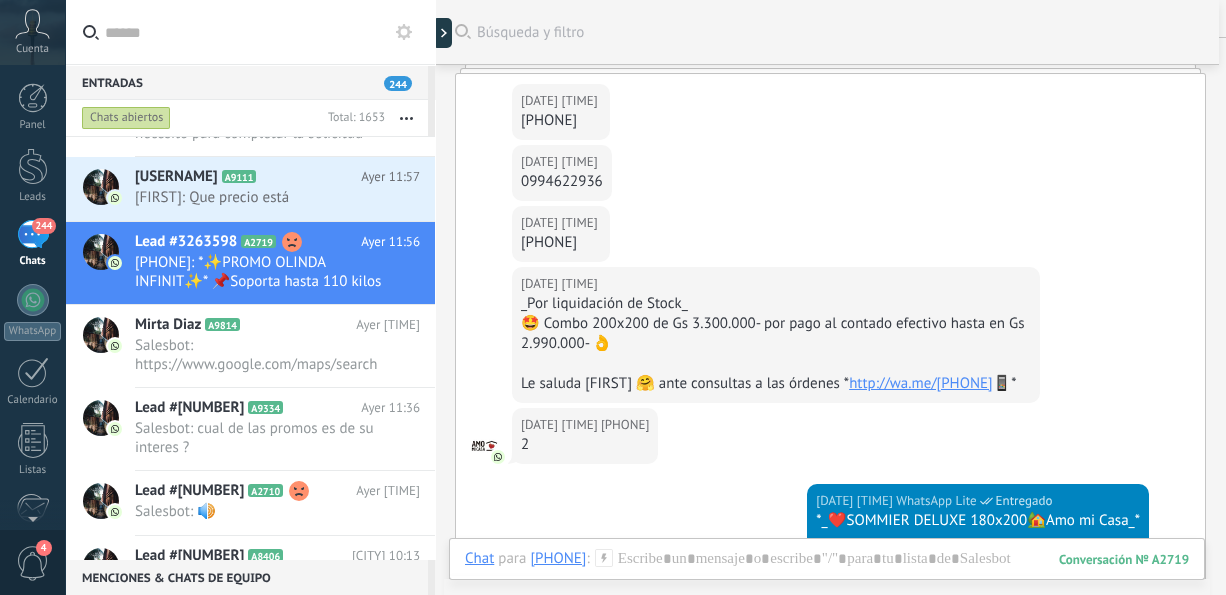 click on "Buscar Búsqueda y filtro Carga más 29.07.2025 595983200164  29.07.2025 16:27 WhatsApp Lite  Entregado Descargar 29.07.2025 16:27 595983200164  H Conversación  № A2719 Conversación № A2719 Más 10 de 13 30.07.2025 09:14 WhatsApp Lite  Entregado (editado) editado 30.07.2025 09:14 Descargar 30.07.2025 09:14 WhatsApp Lite  Entregado Descargar 30.07.2025 09:14 WhatsApp Lite  Entregado Descargar 30.07.2025 09:15 595983200164  H 30.07.2025 10:48 595983200164  985713335 30.07.2025 14:36 595983200164  E 30.07.2025 14:36 WhatsApp Lite  Entregado 🎉 ¡Día de la Amistad con descuento! Si todavía no compraste tu somier, aprovechá esta promo especial: 💸 Gs. 100.000 de descuento en el modelo que elijas 🛏️ 📅 Válido solo el 30 y 31 de julio   ¡Es ahora o nunca! 💥 Respondé este mensaje y te asesoramos 📲 30.07.2025 14:36 595983200164  E 30.07.2025 14:51 595983200164  🎉 ¡Día de la Amistad con descuento! 📅 Válido solo el 30 y 31 de julio   30.07.2025 17:23 595983200164  t" at bounding box center [830, -445] 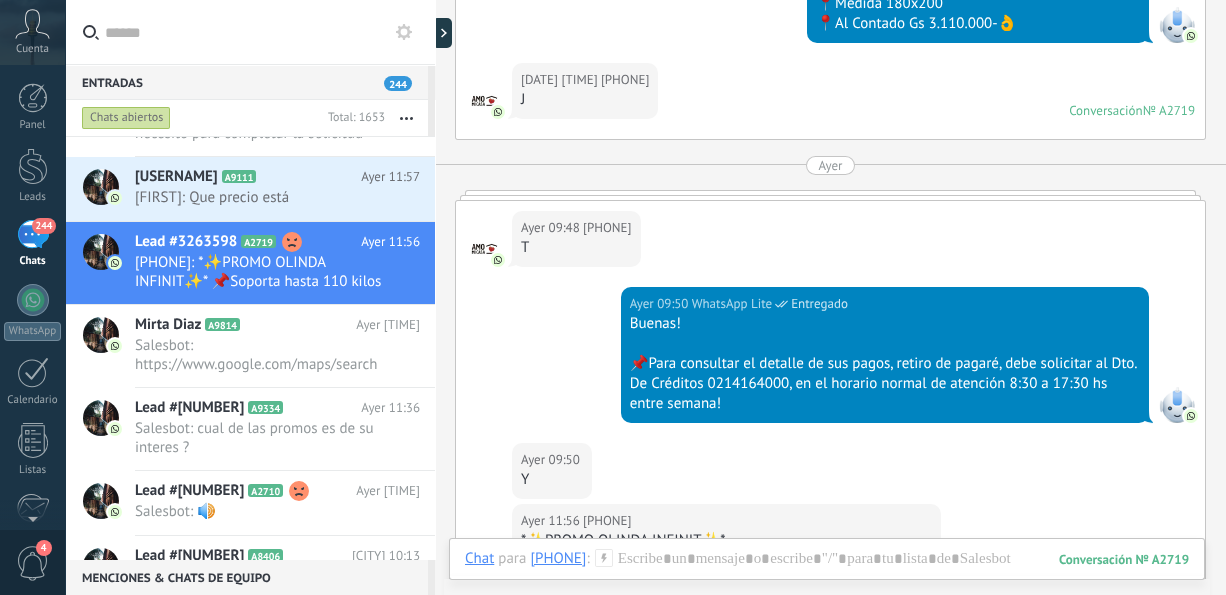scroll, scrollTop: 3702, scrollLeft: 0, axis: vertical 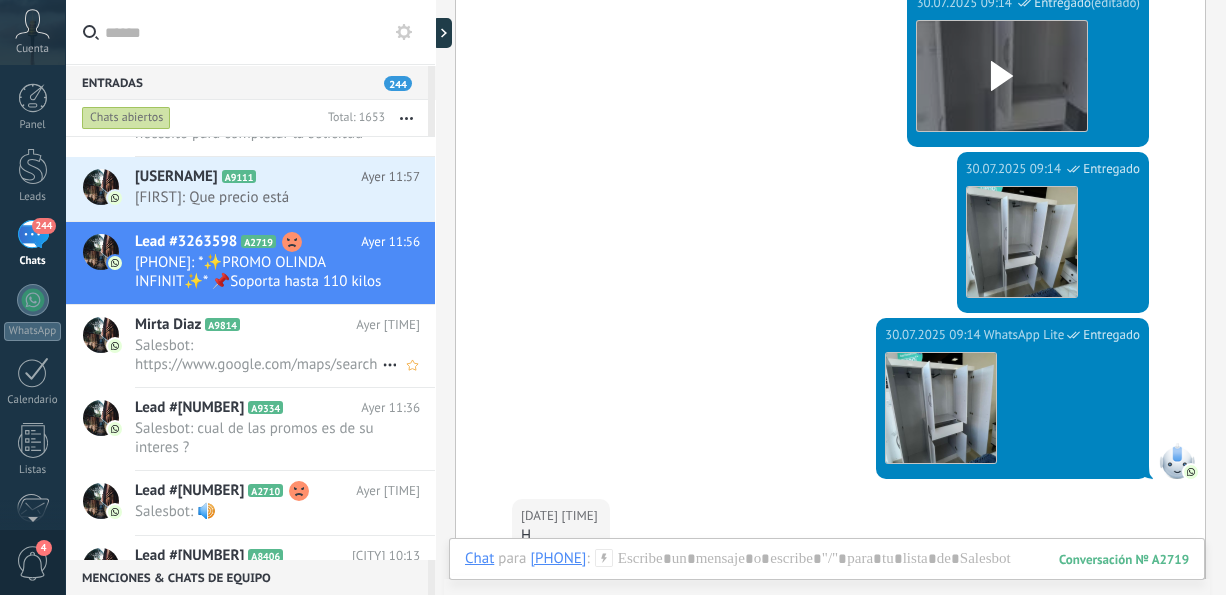 click on "Salesbot: https://www.google.com/maps/search/?api=1&query=-25.3699736,-57.4895416" at bounding box center (258, 355) 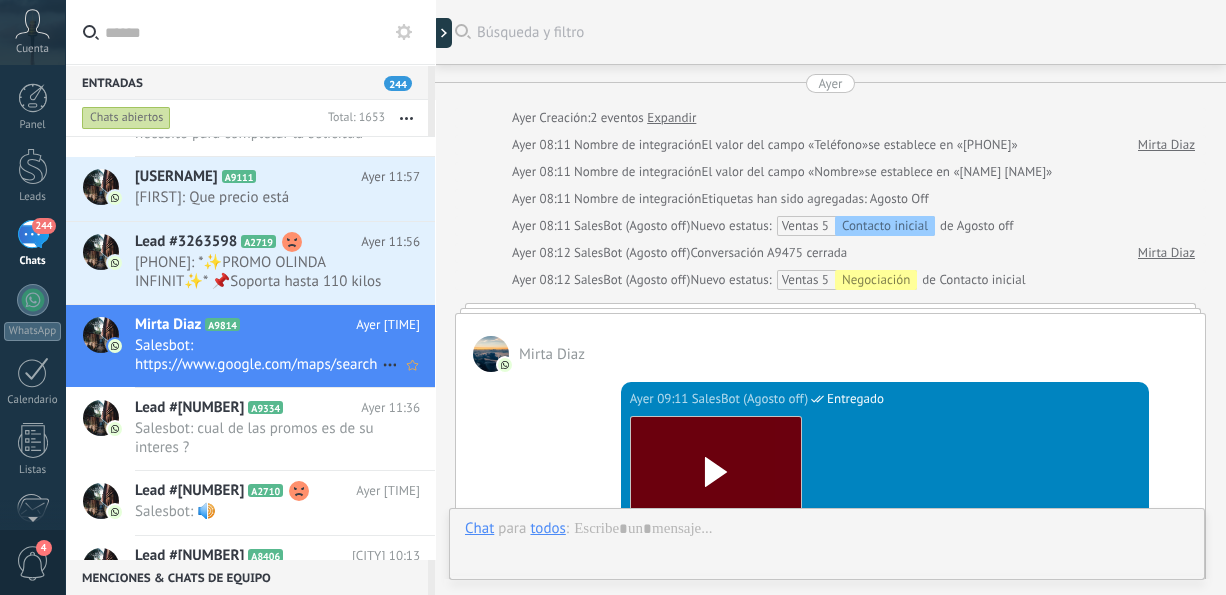 scroll, scrollTop: 1036, scrollLeft: 0, axis: vertical 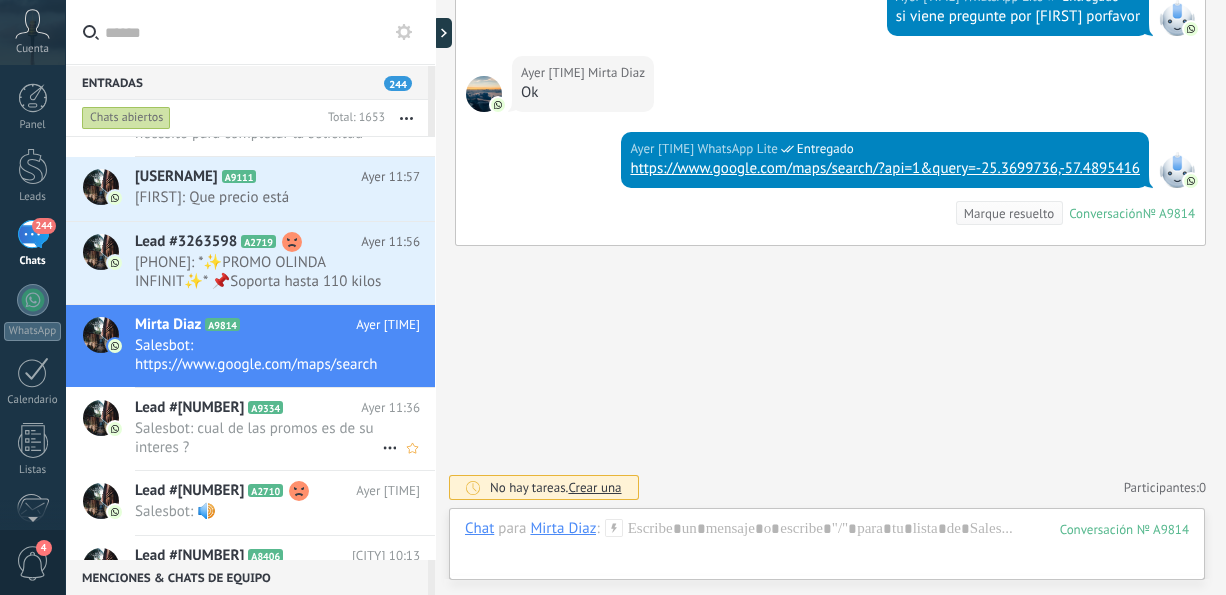 click on "Salesbot: cual de las promos es de su interes ?" at bounding box center [258, 438] 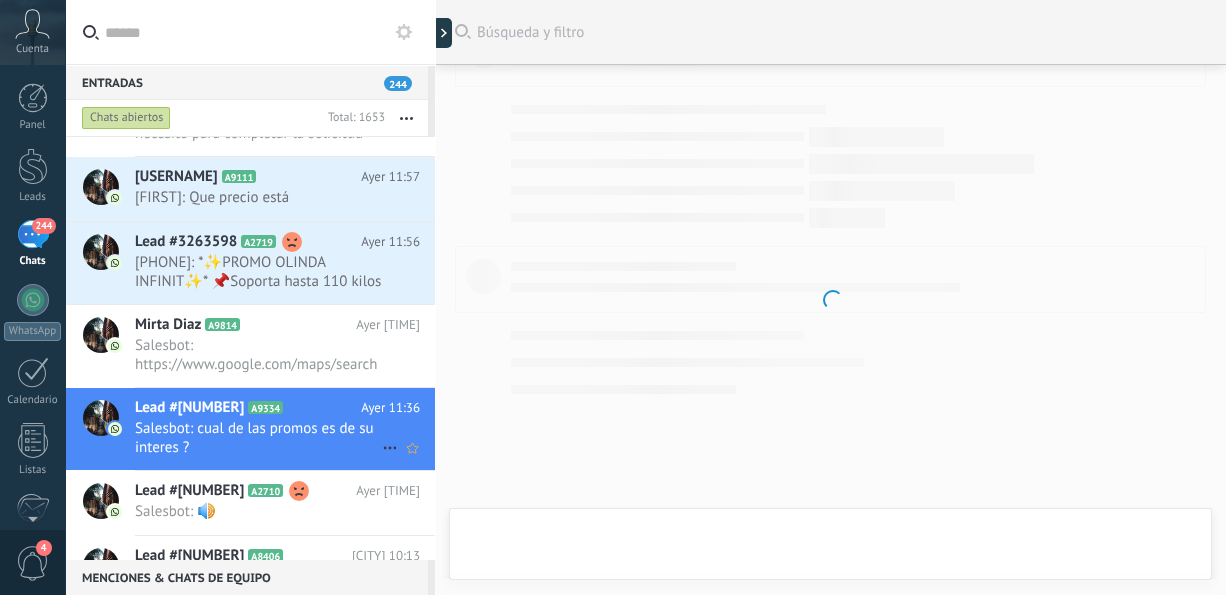 scroll, scrollTop: 182, scrollLeft: 0, axis: vertical 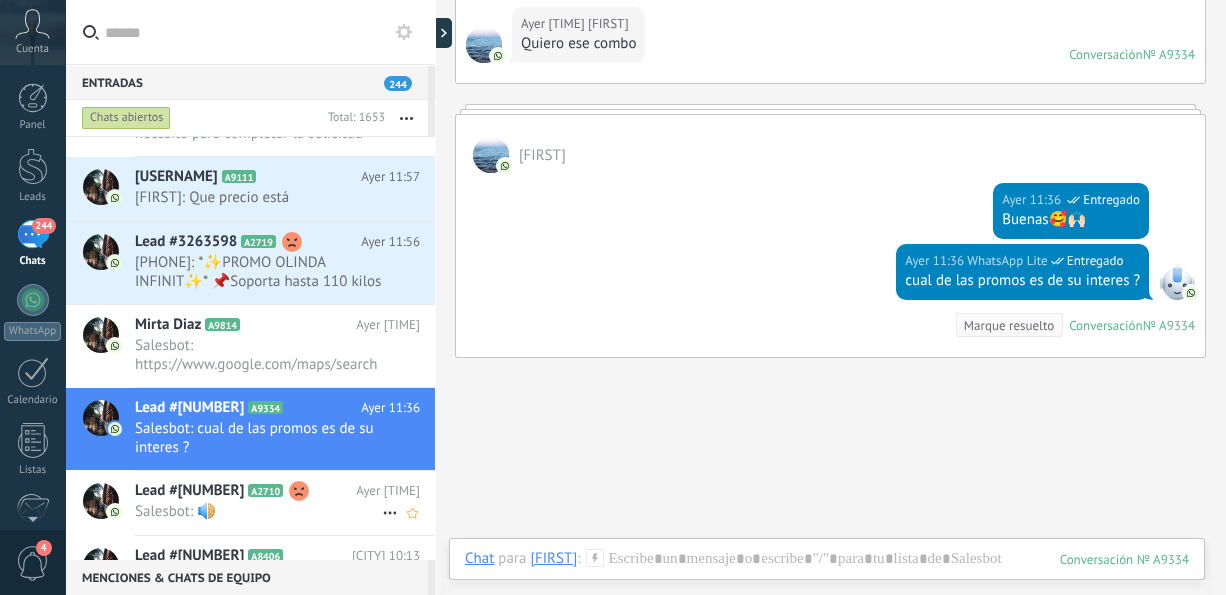 click on "Lead #[NUMBER]" at bounding box center [189, 491] 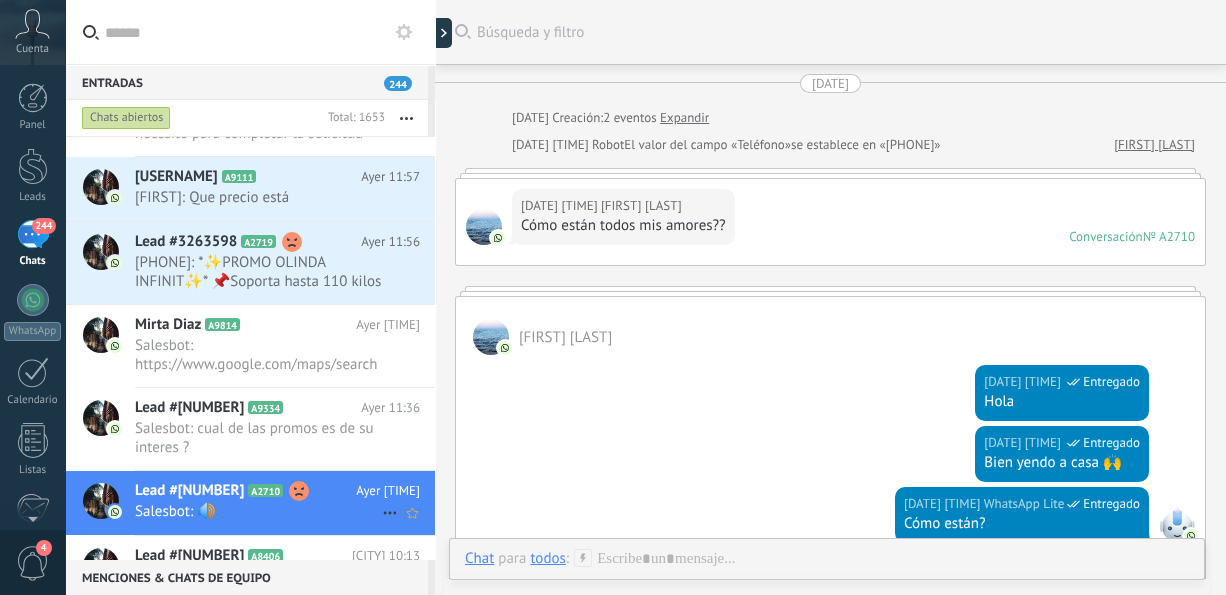 scroll, scrollTop: 3628, scrollLeft: 0, axis: vertical 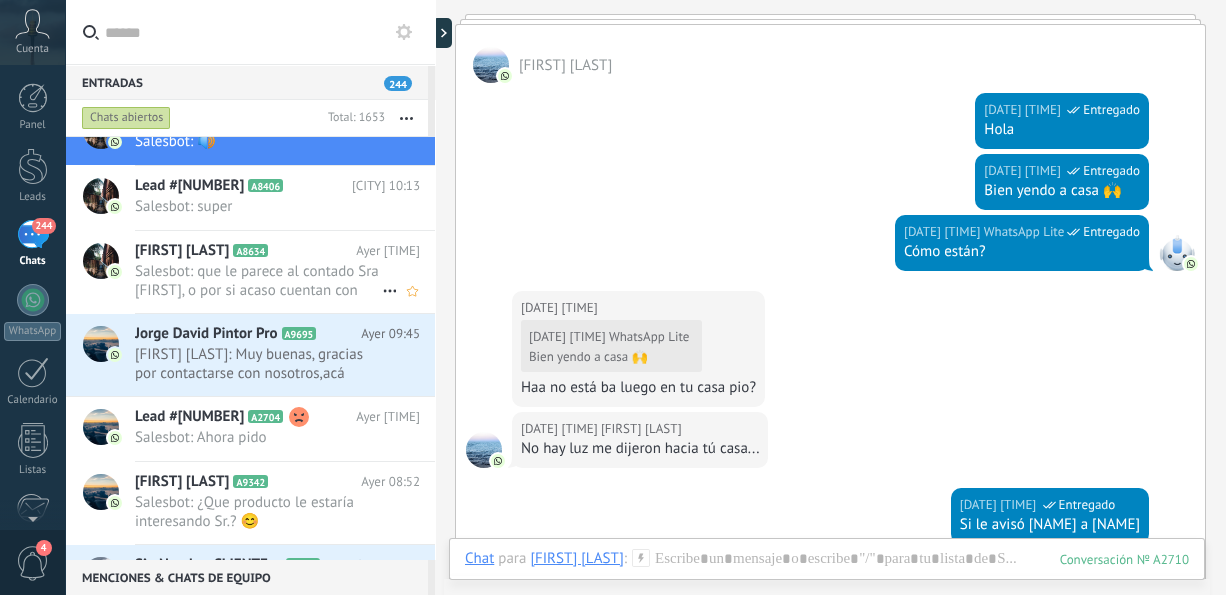 click on "Salesbot: que le parece al contado Sra [FIRST], o por si acaso cuentan con tarjeta de credito?" at bounding box center [258, 281] 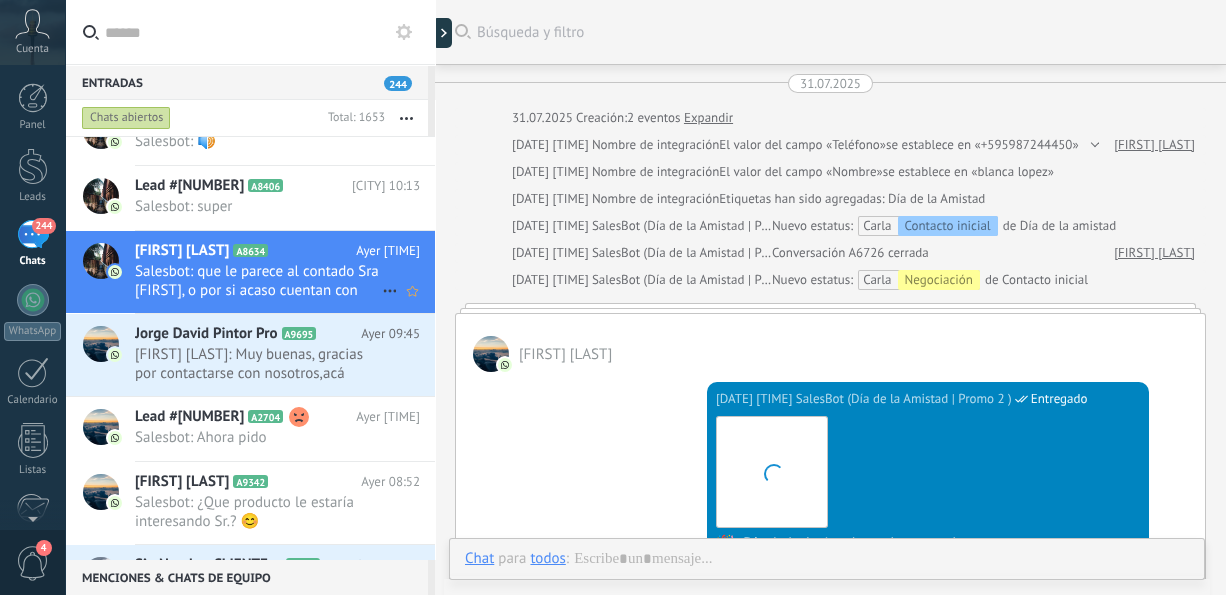 scroll, scrollTop: 1302, scrollLeft: 0, axis: vertical 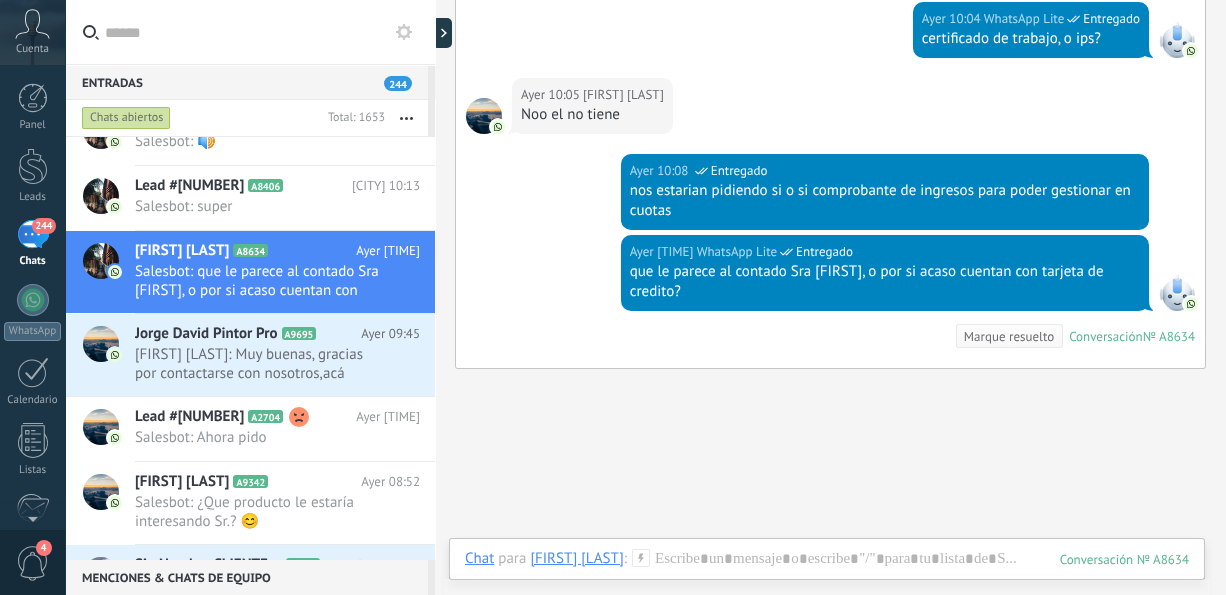 click at bounding box center (435, 297) 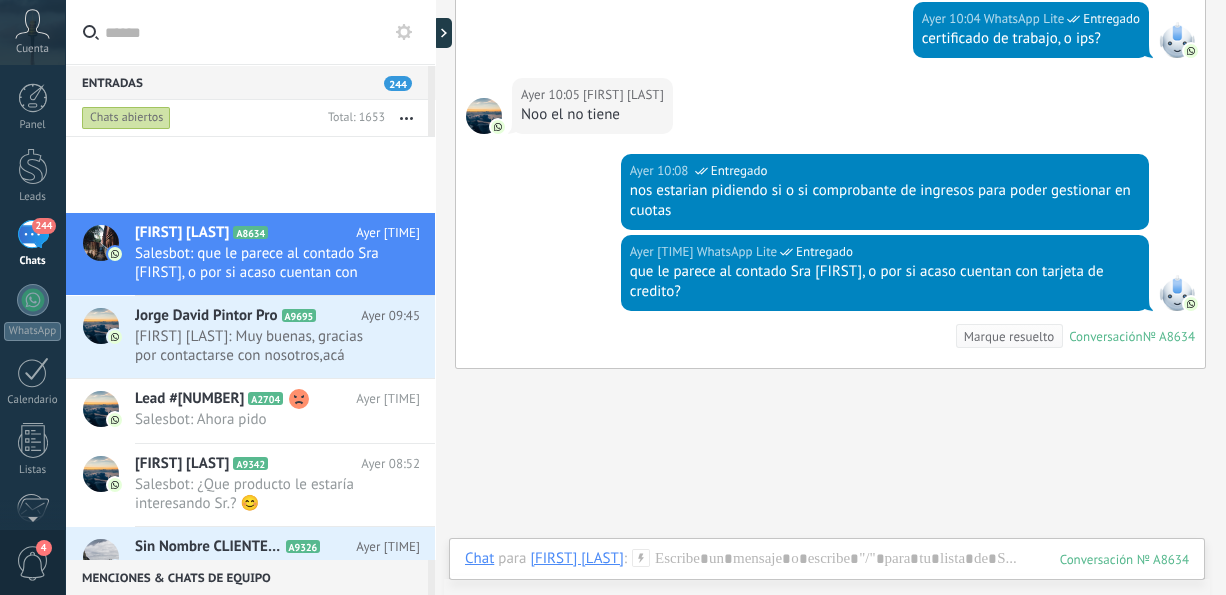 scroll, scrollTop: 1850, scrollLeft: 0, axis: vertical 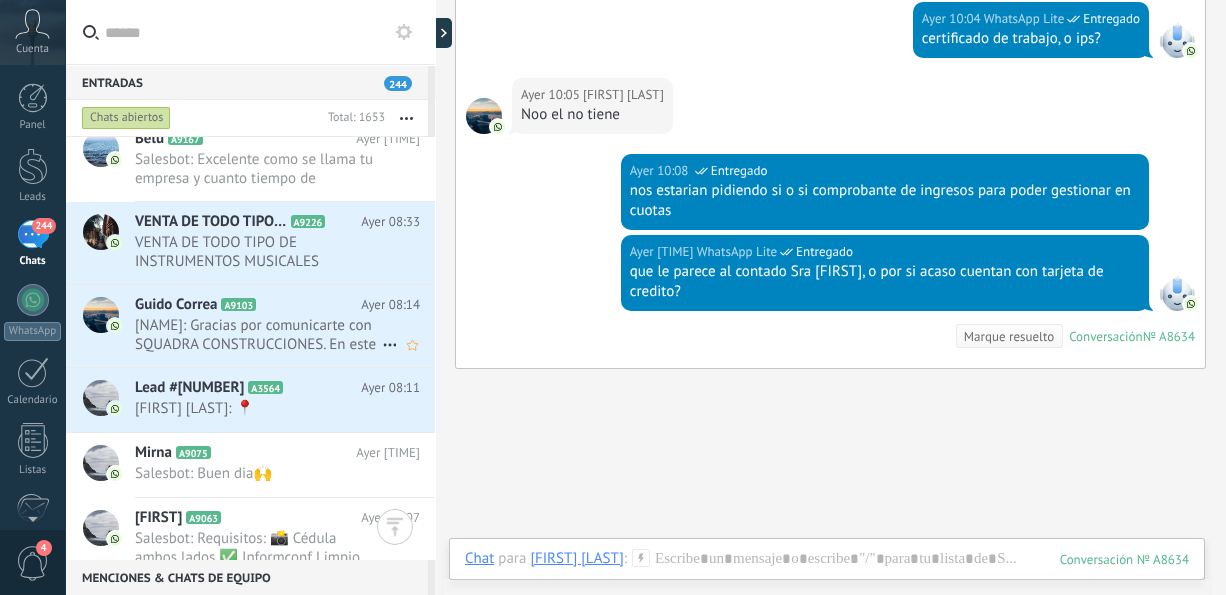click on "[NAME]: Gracias por comunicarte con SQUADRA CONSTRUCCIONES. En este momento no podemos responder, pero lo haremos lo a..." at bounding box center [258, 335] 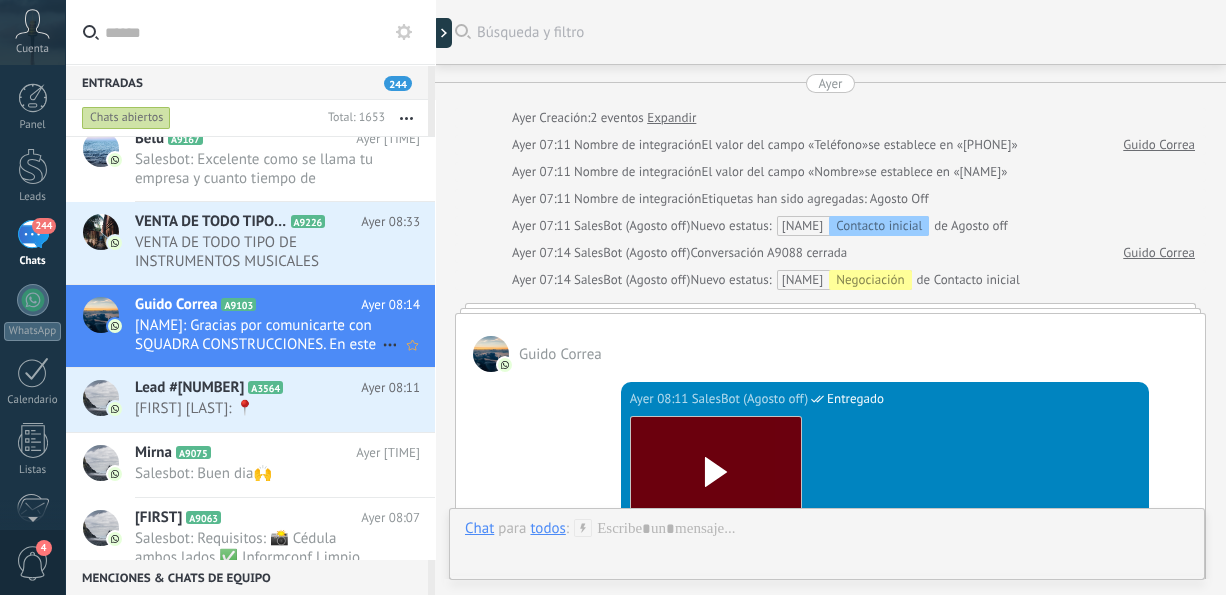 scroll, scrollTop: 752, scrollLeft: 0, axis: vertical 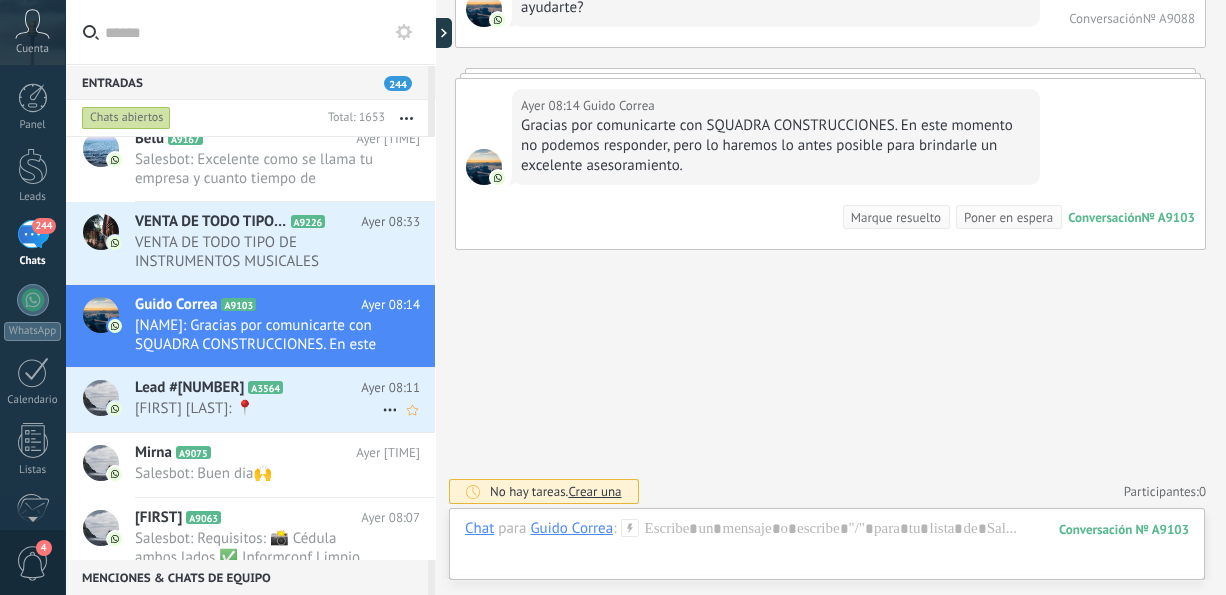 click on "[FIRST] [LAST]: 📍" at bounding box center (258, 408) 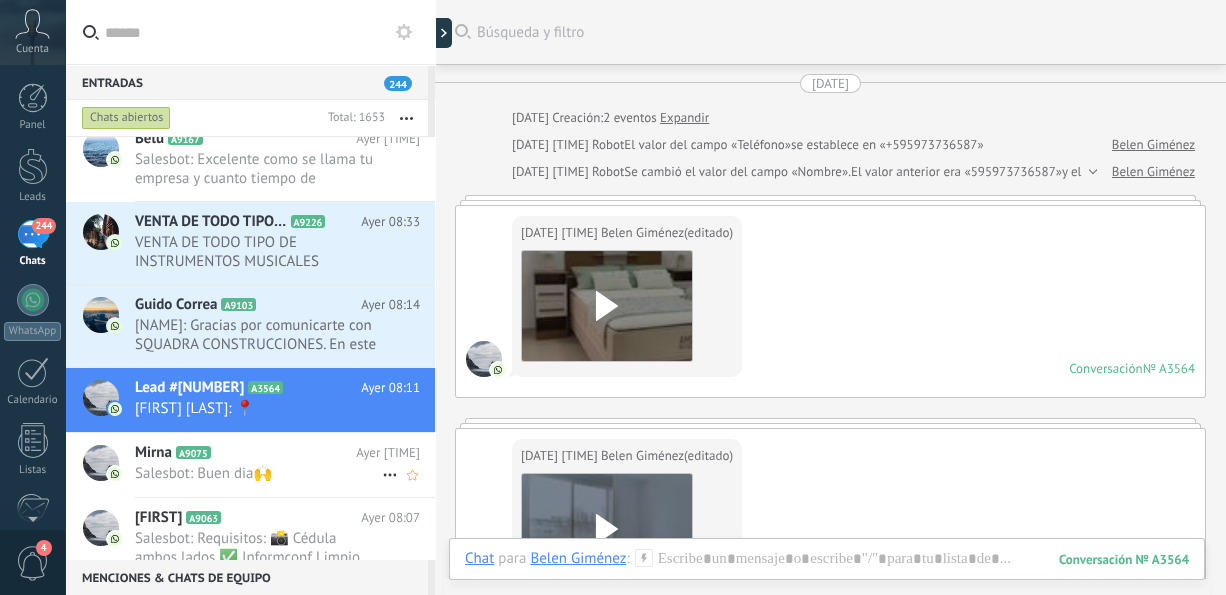 scroll, scrollTop: 4442, scrollLeft: 0, axis: vertical 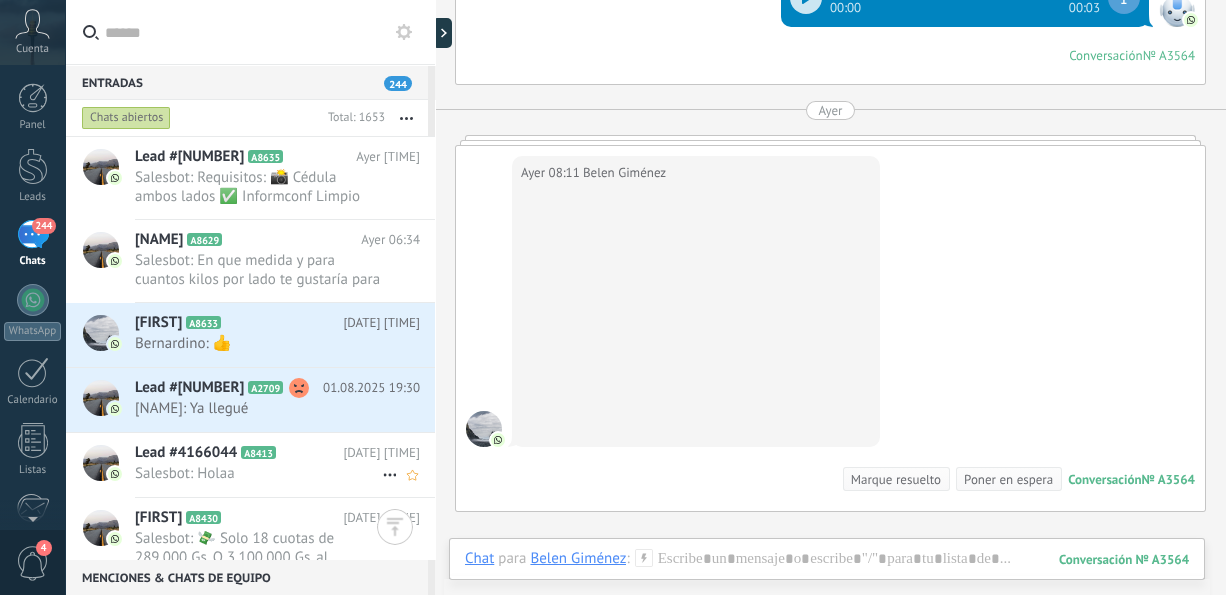 click on "Lead #[NUMBER]
A2709
[DATE] [TIME]
[NAME]: Ya llegué" at bounding box center [285, 399] 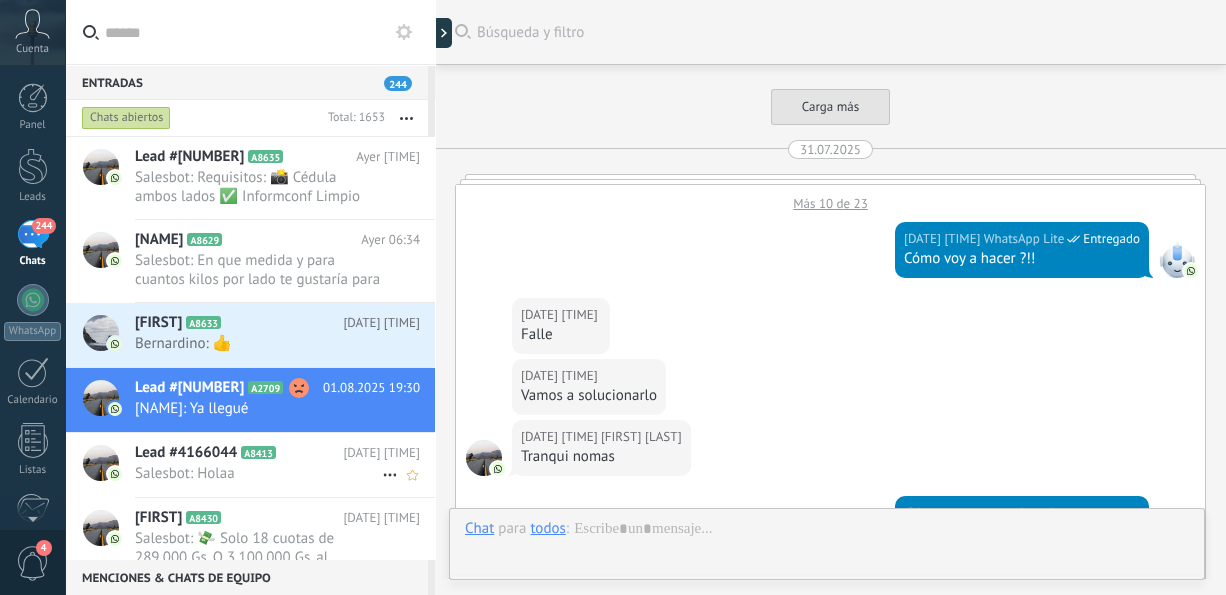 scroll, scrollTop: 1592, scrollLeft: 0, axis: vertical 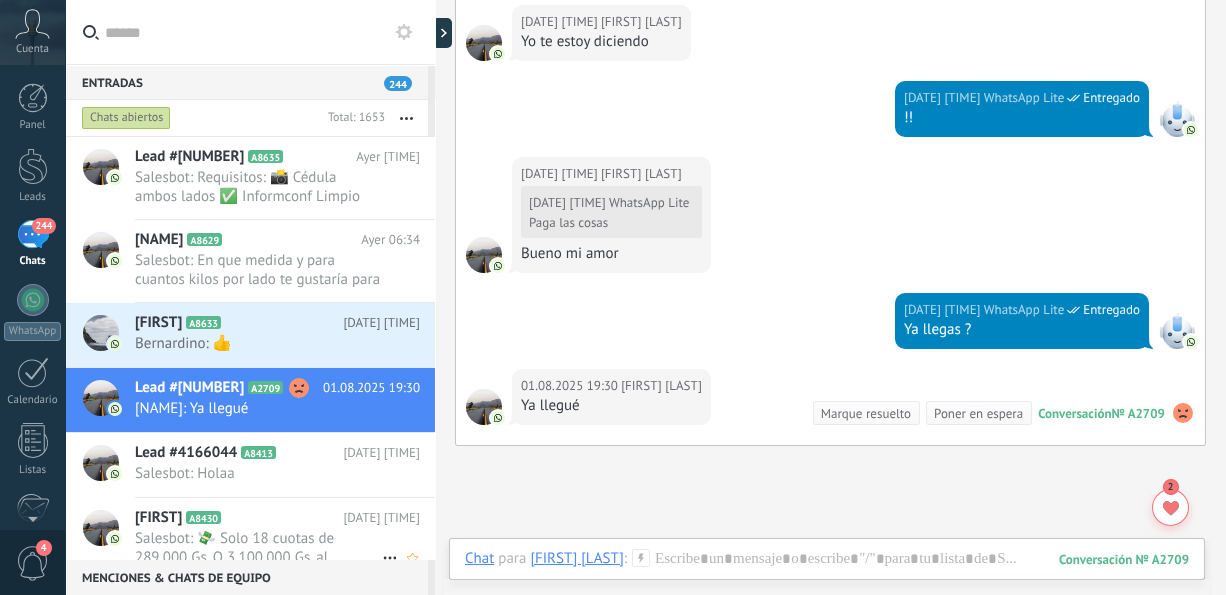 click on "Salesbot: 💸 Solo 18 cuotas de 289.000 Gs. O 3.100.000 Gs. al contado" at bounding box center (258, 548) 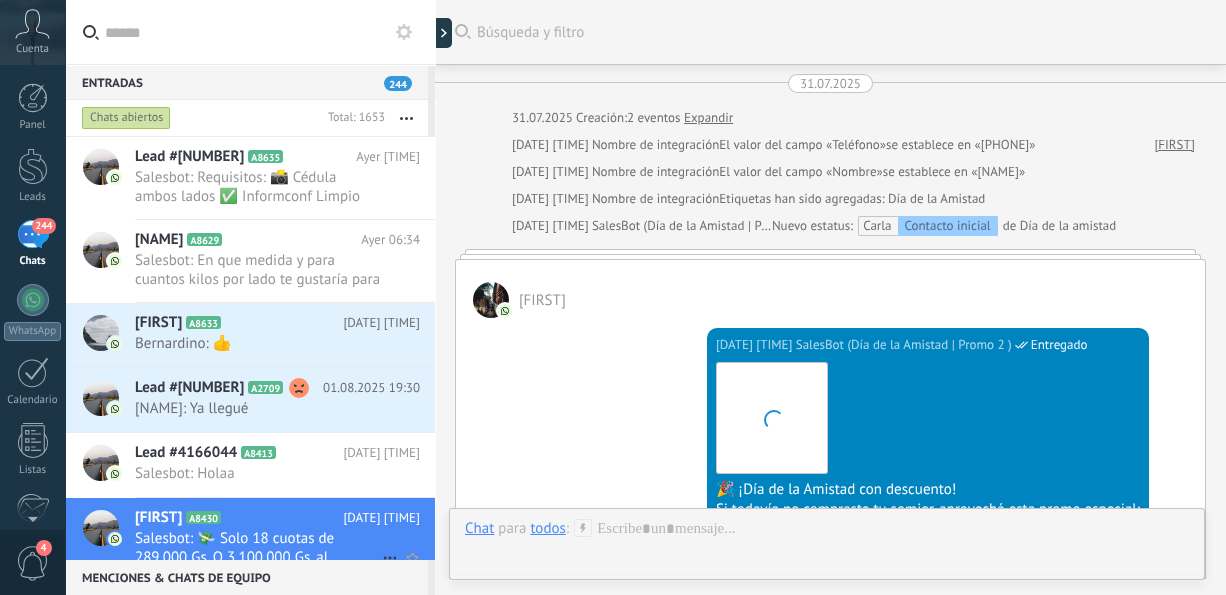 scroll, scrollTop: 1713, scrollLeft: 0, axis: vertical 